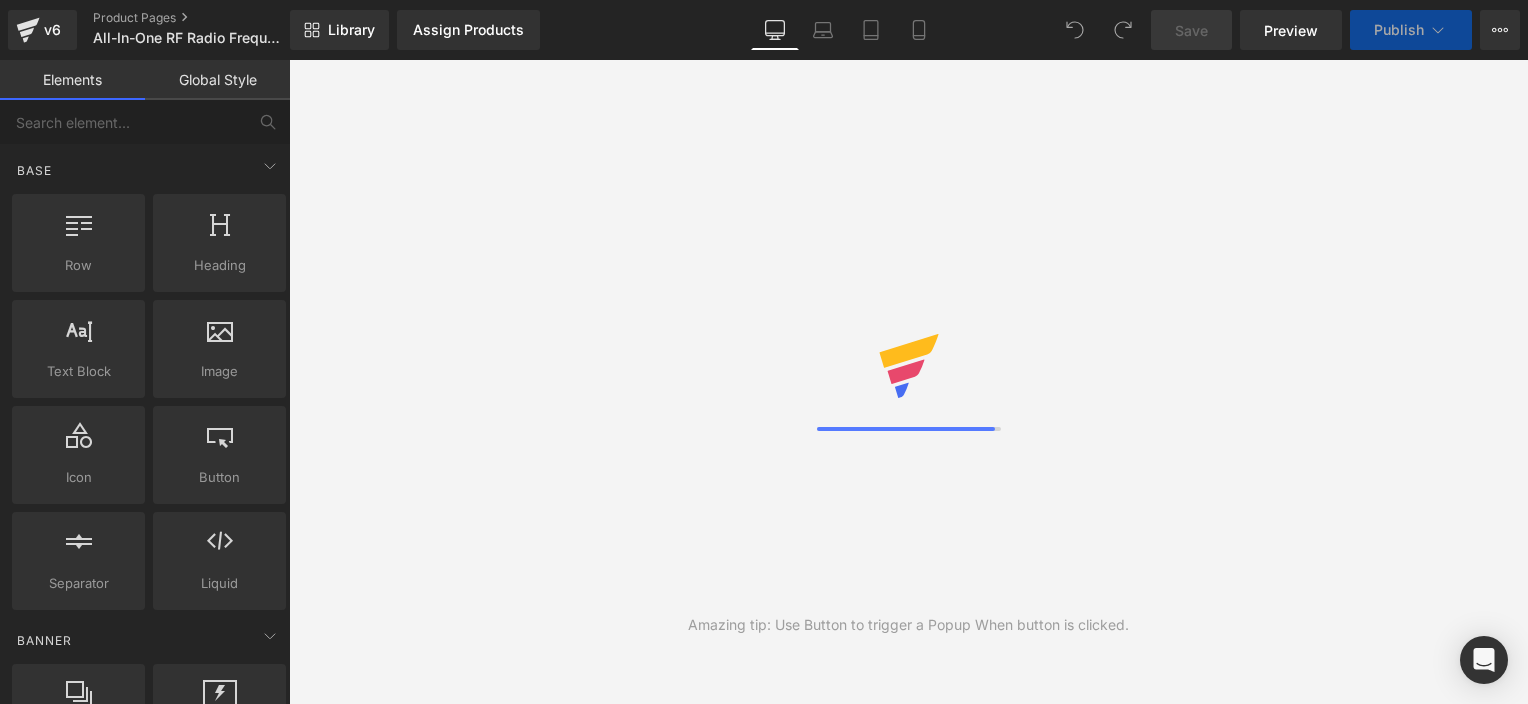 scroll, scrollTop: 0, scrollLeft: 0, axis: both 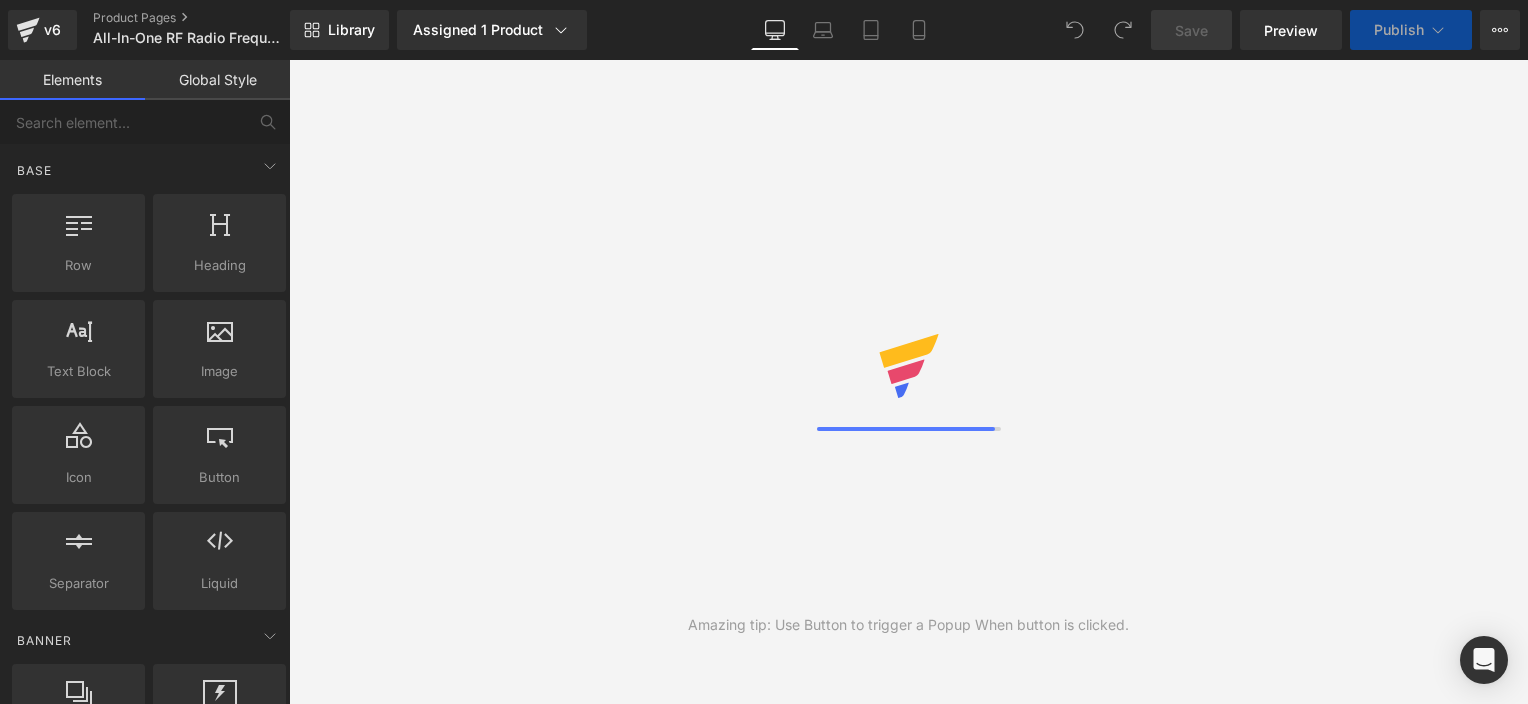click on "Library Assigned 1 Product  Product Preview
All-In-One Radio Frequency Skin Tightening Device Manage assigned products Desktop Desktop Laptop Tablet Mobile Save Preview Publish Scheduled View Live Page View with current Template Save Template to Library Schedule Publish  Optimize  Publish Settings Shortcuts  Your page can’t be published   You've reached the maximum number of published pages on your plan  (1/999999).  You need to upgrade your plan or unpublish all your pages to get 1 publish slot.   Unpublish pages   Upgrade plan" at bounding box center [909, 30] 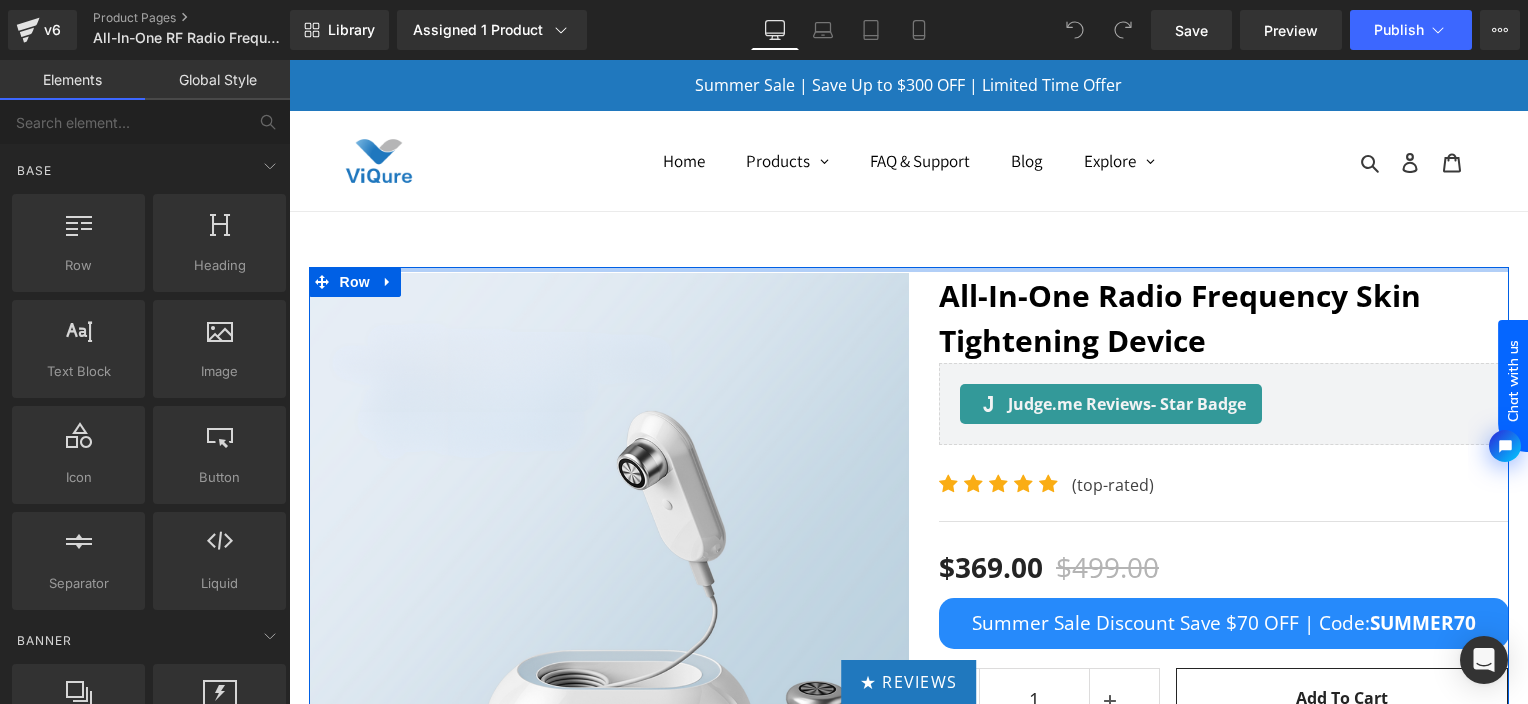scroll, scrollTop: 0, scrollLeft: 0, axis: both 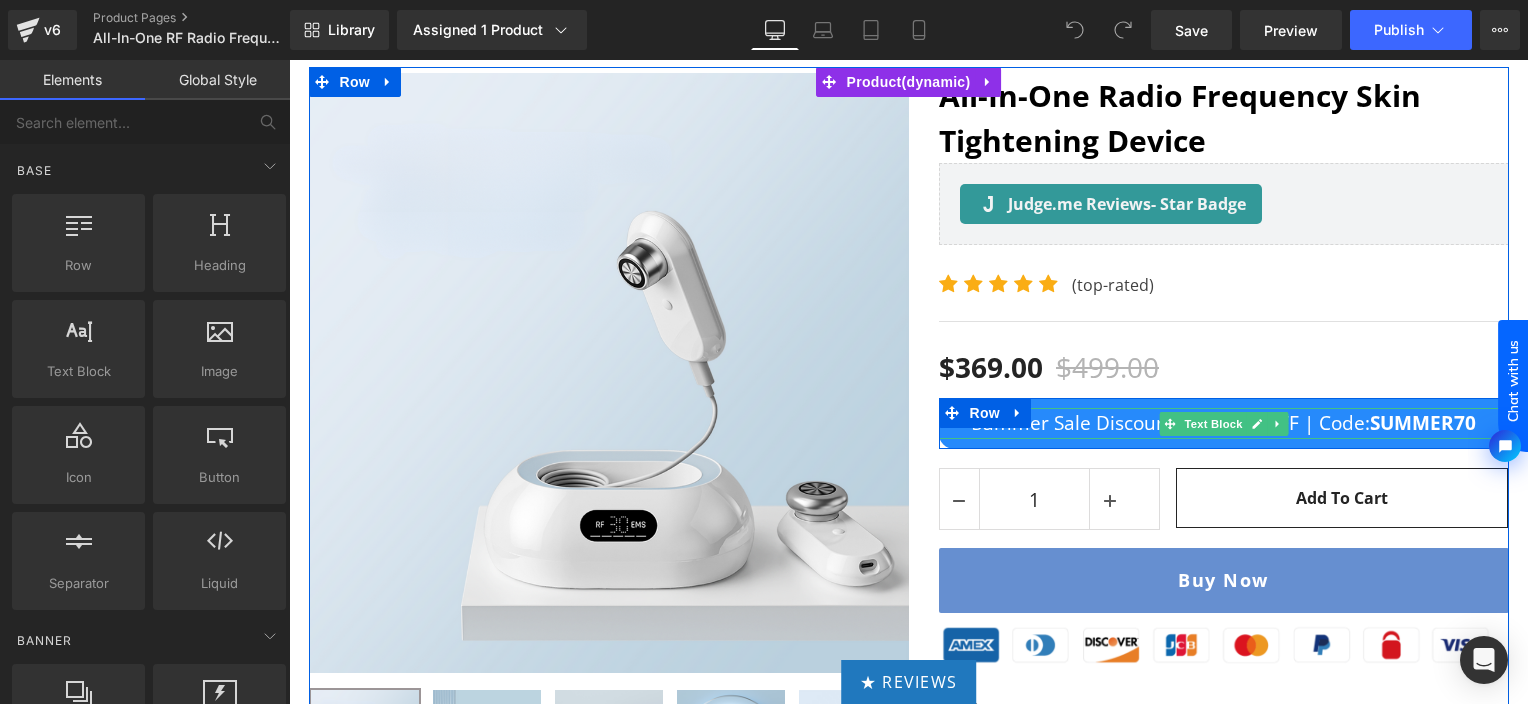 click on "Summer Sale Discount Save $70 OFF | Code:  SUMMER70" at bounding box center [1224, 423] 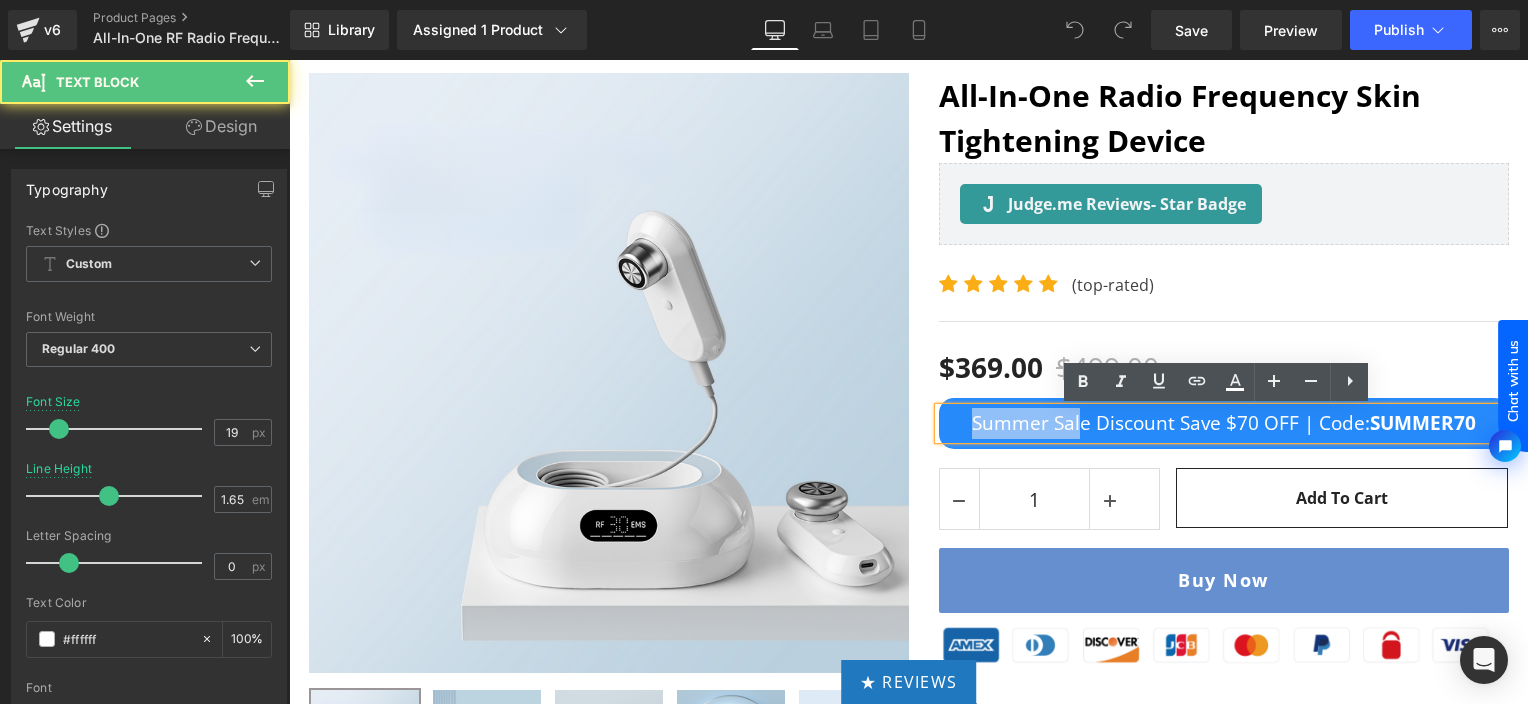 drag, startPoint x: 1075, startPoint y: 424, endPoint x: 960, endPoint y: 426, distance: 115.01739 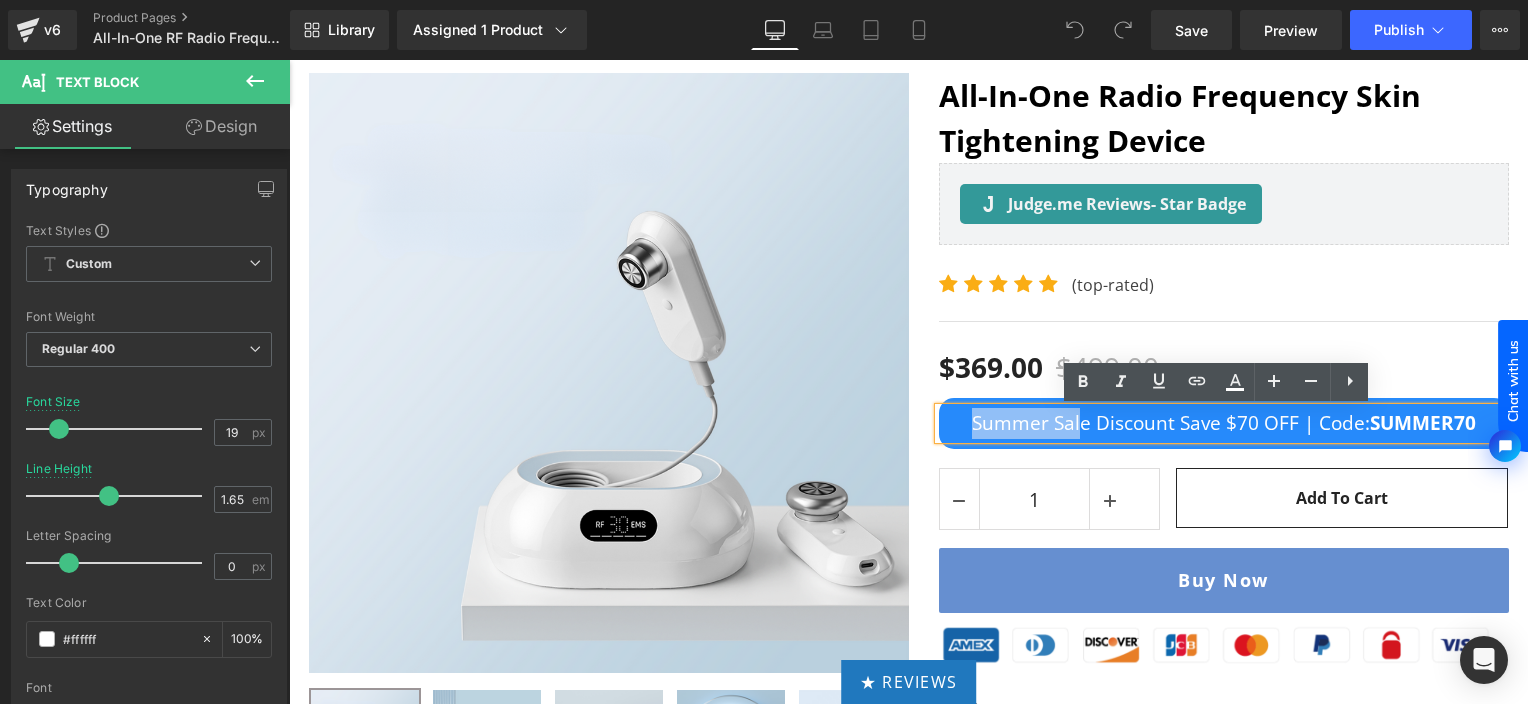 type 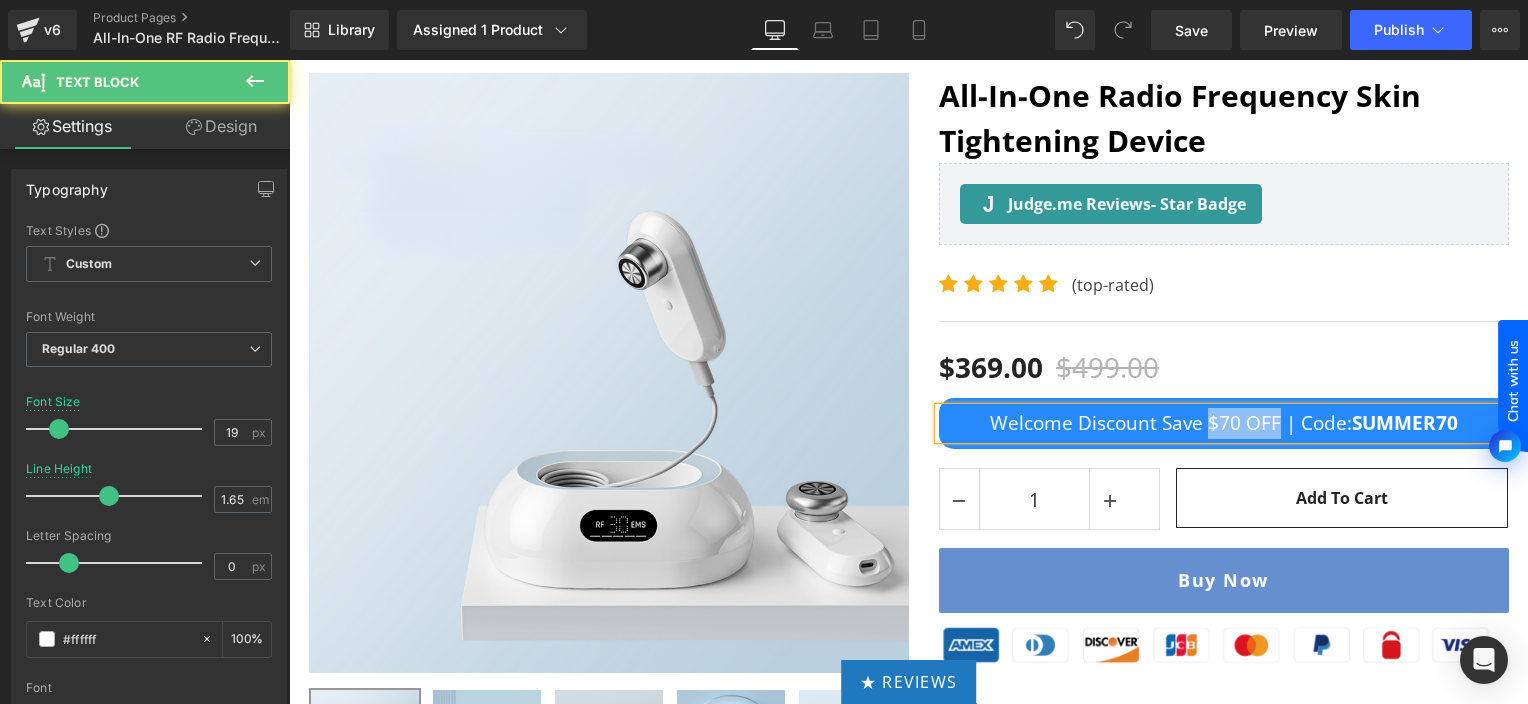 drag, startPoint x: 1200, startPoint y: 418, endPoint x: 1270, endPoint y: 423, distance: 70.178345 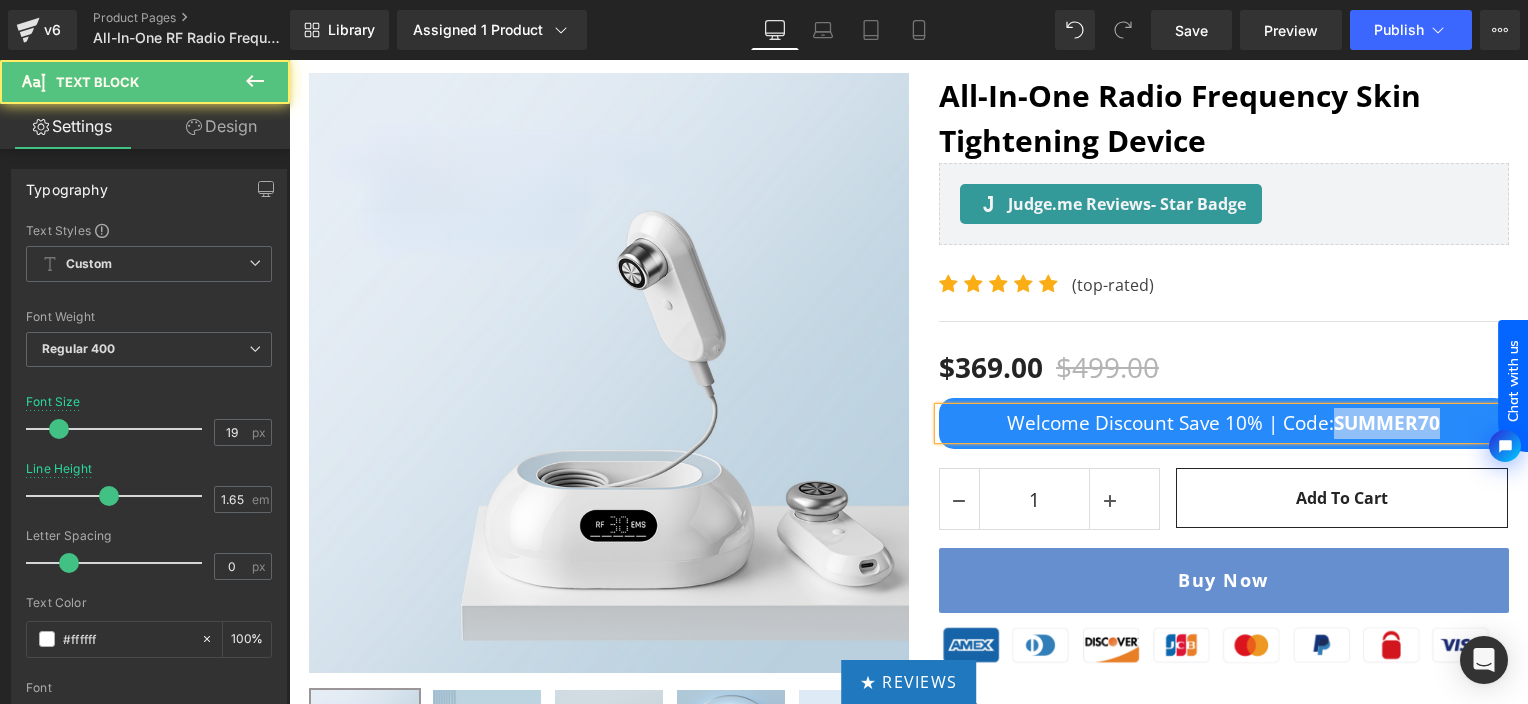 drag, startPoint x: 1332, startPoint y: 429, endPoint x: 1432, endPoint y: 432, distance: 100.04499 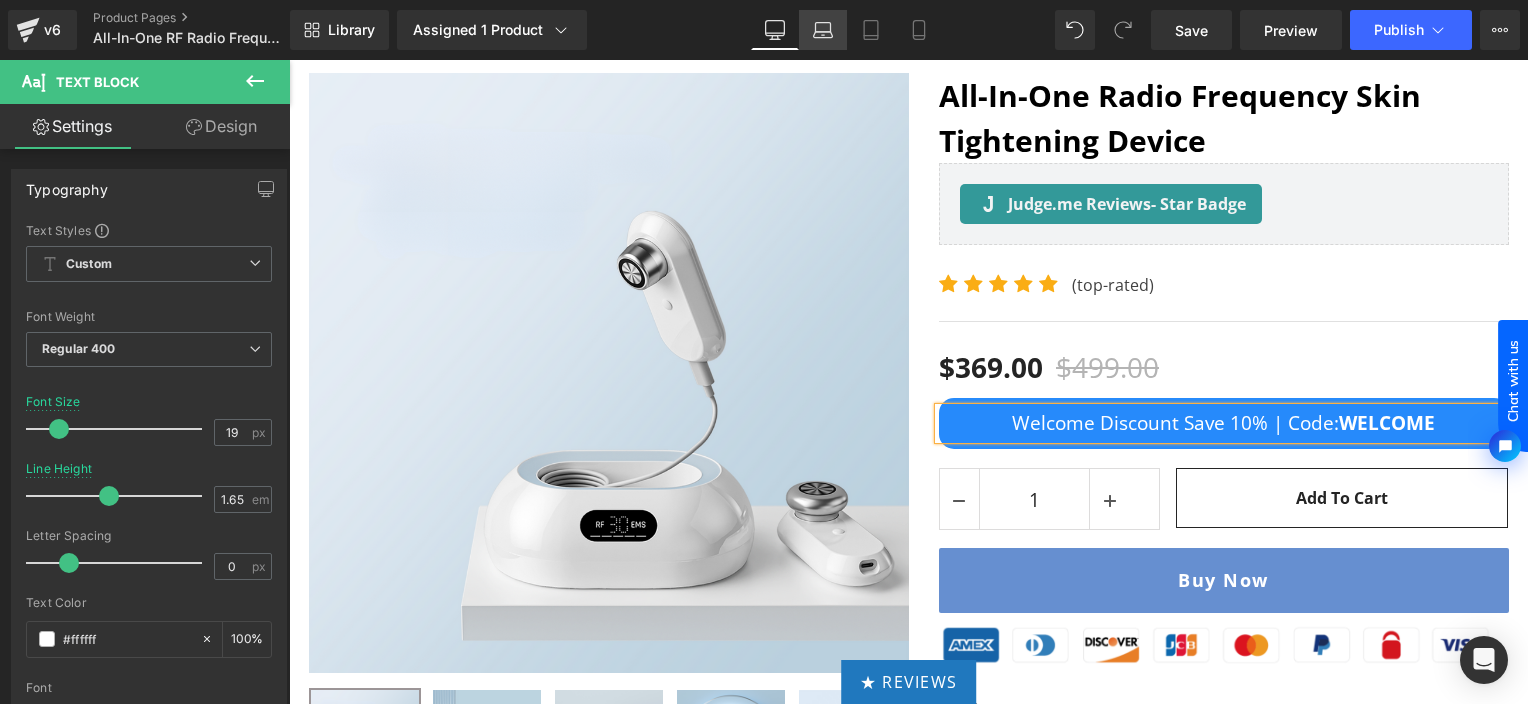 click on "Laptop" at bounding box center [823, 30] 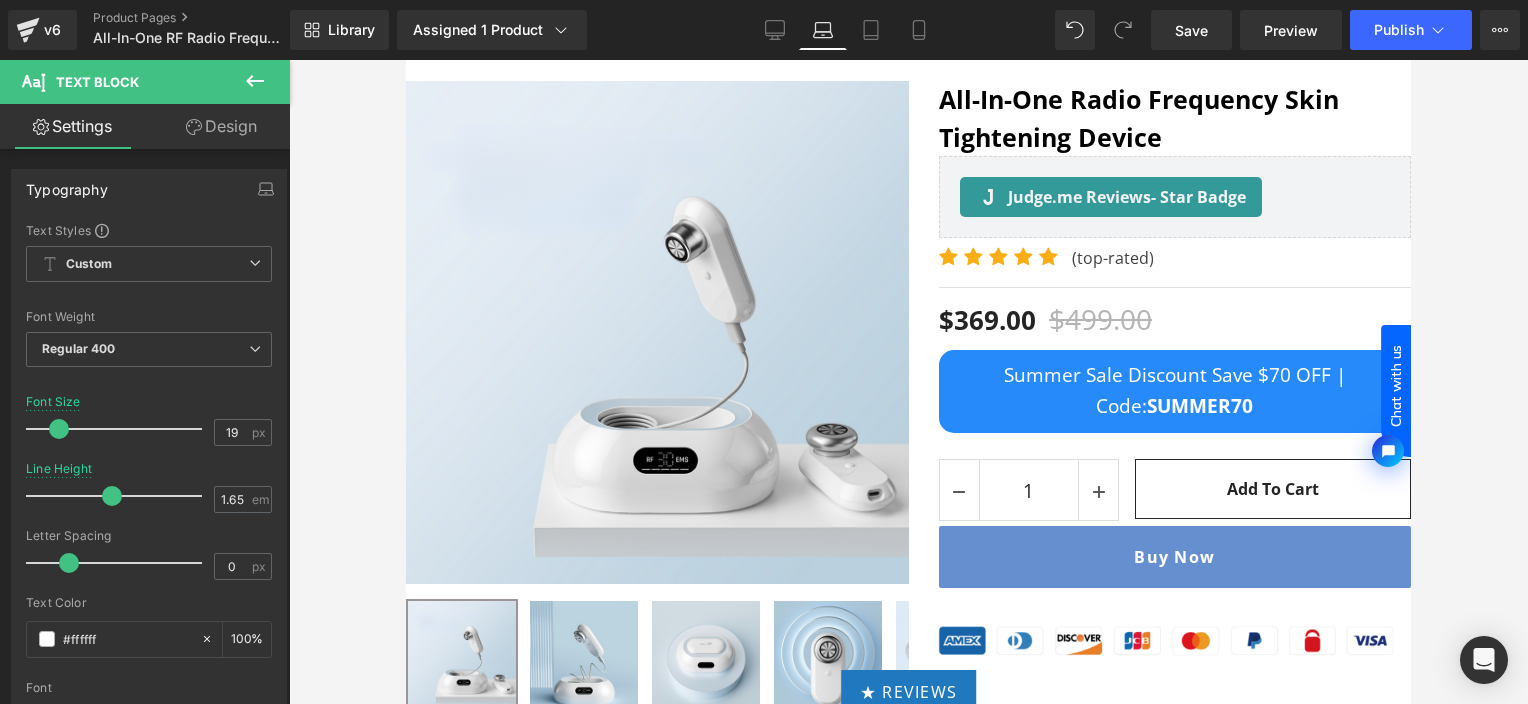 scroll, scrollTop: 280, scrollLeft: 0, axis: vertical 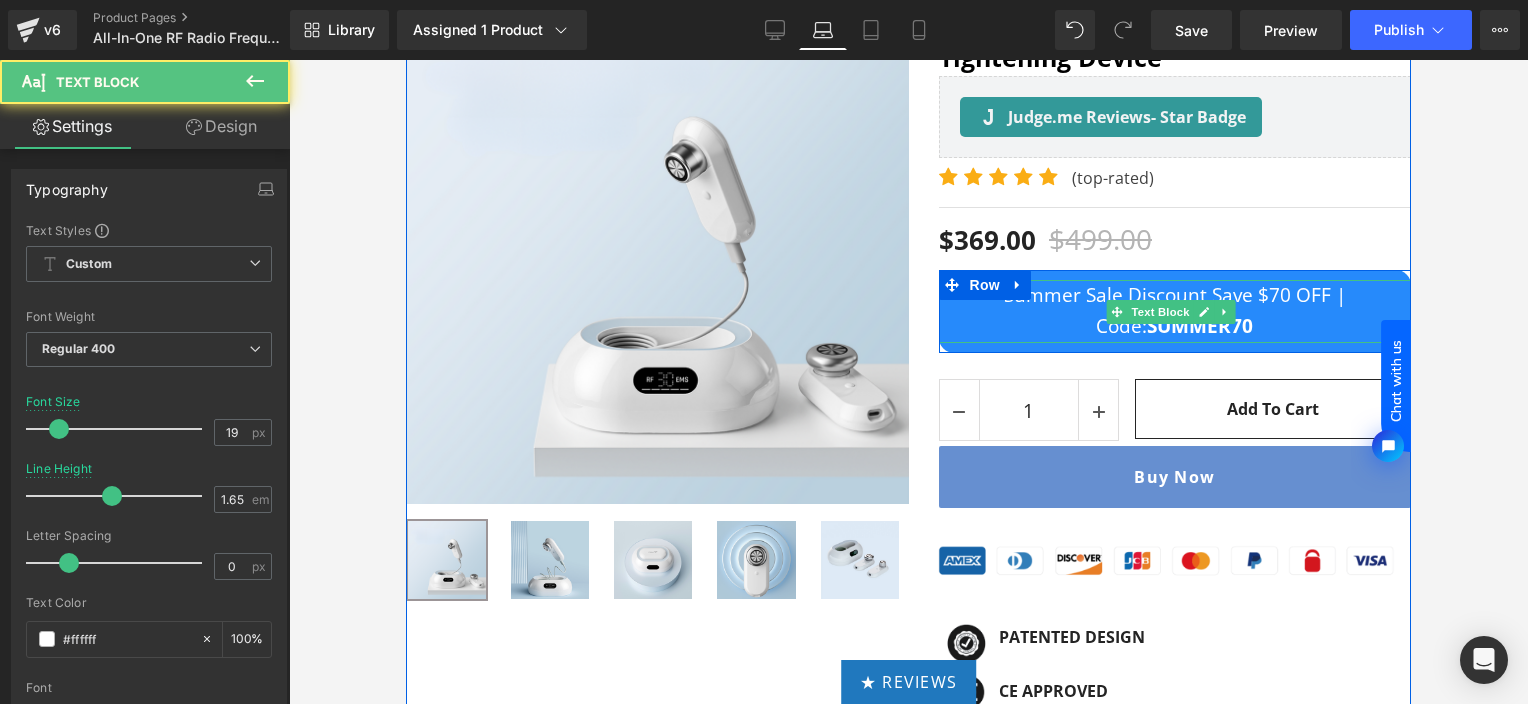 click on "Summer Sale Discount Save $70 OFF | Code:  SUMMER70" at bounding box center (1175, 311) 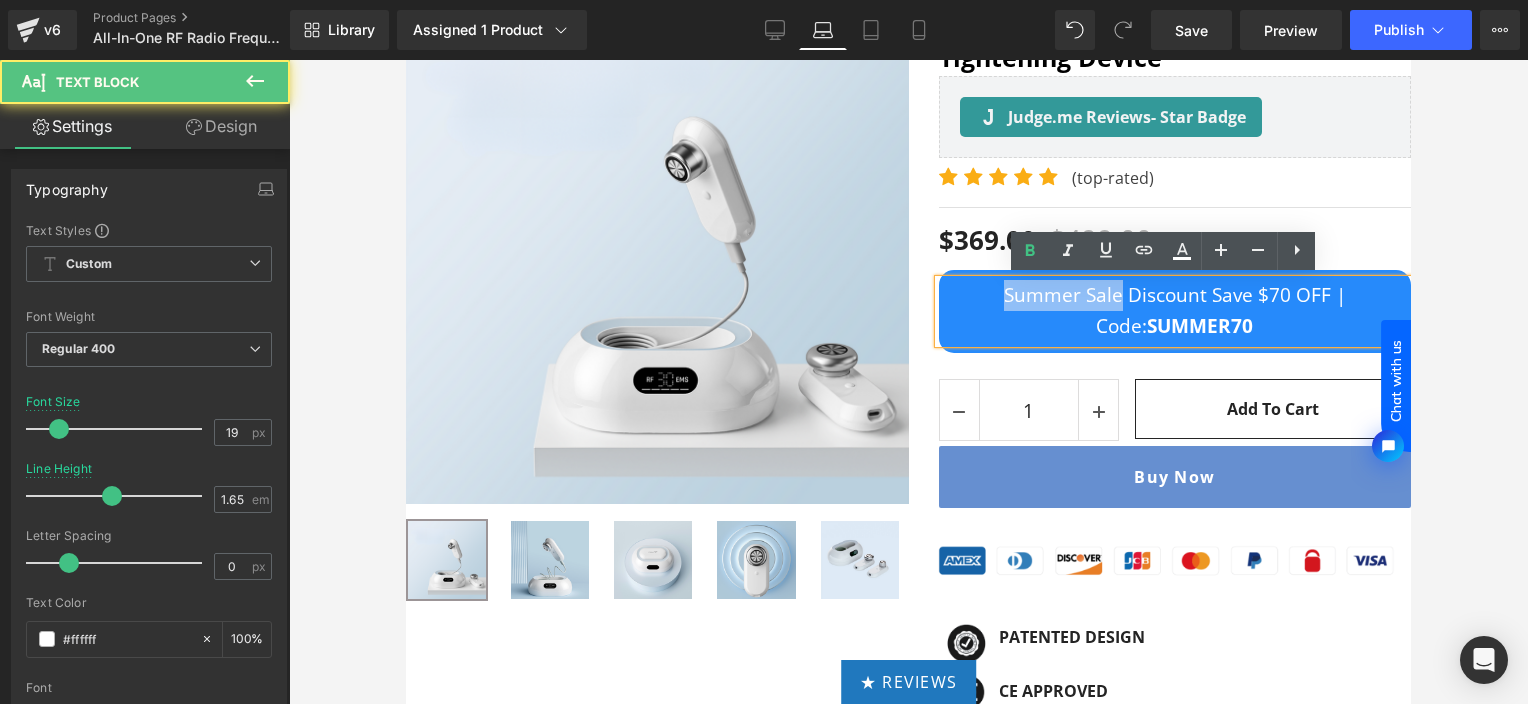 drag, startPoint x: 1083, startPoint y: 292, endPoint x: 944, endPoint y: 278, distance: 139.70326 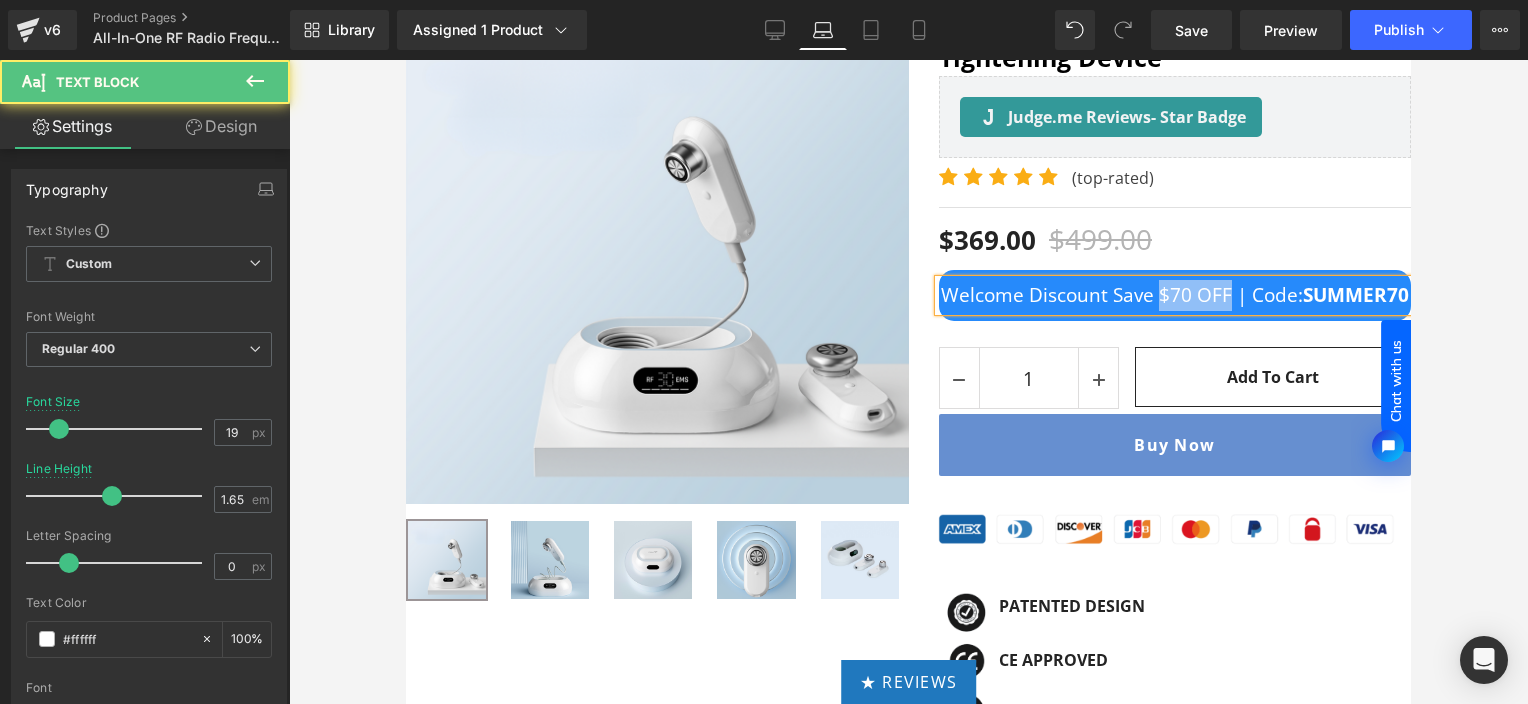 drag, startPoint x: 1201, startPoint y: 304, endPoint x: 1267, endPoint y: 292, distance: 67.08204 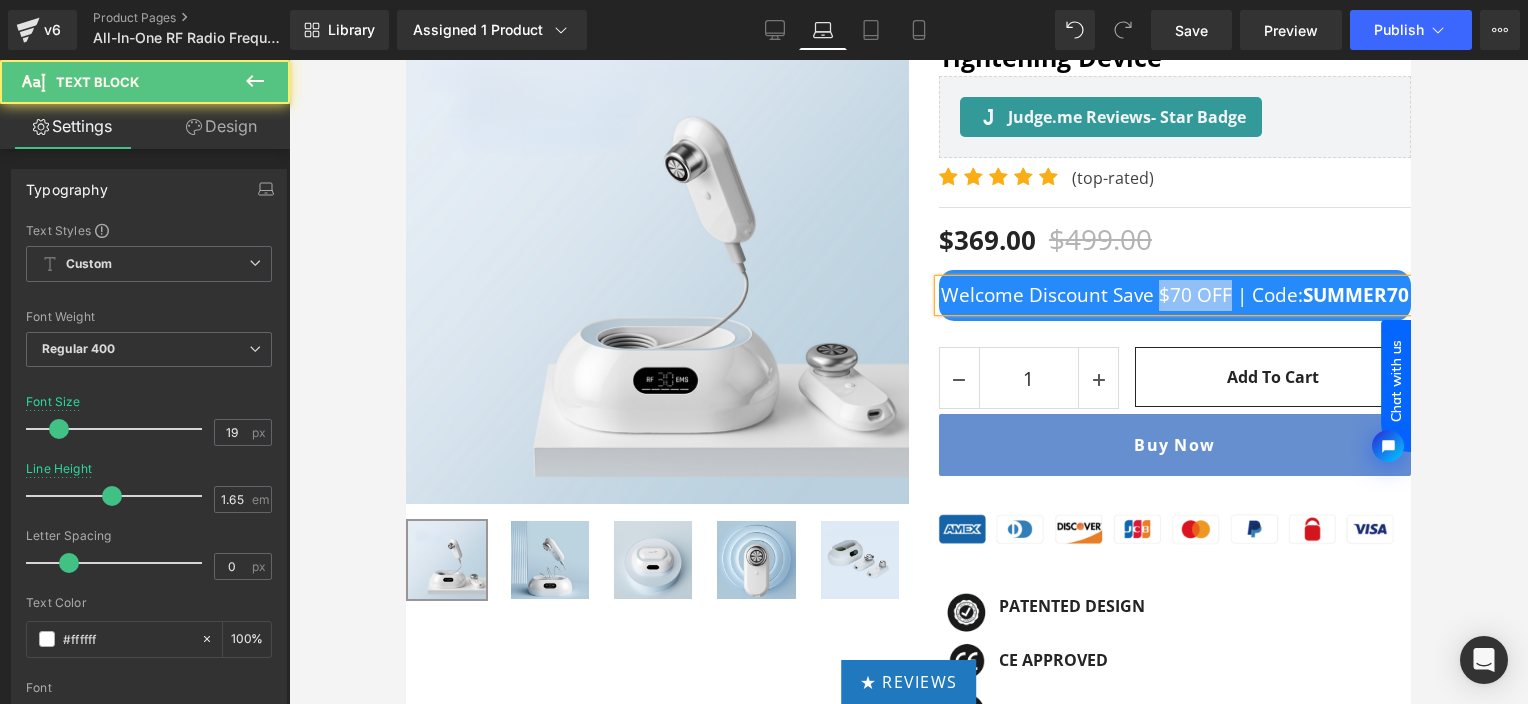 click on "Welcome Discount Save $70 OFF | Code:  SUMMER70" at bounding box center [1175, 295] 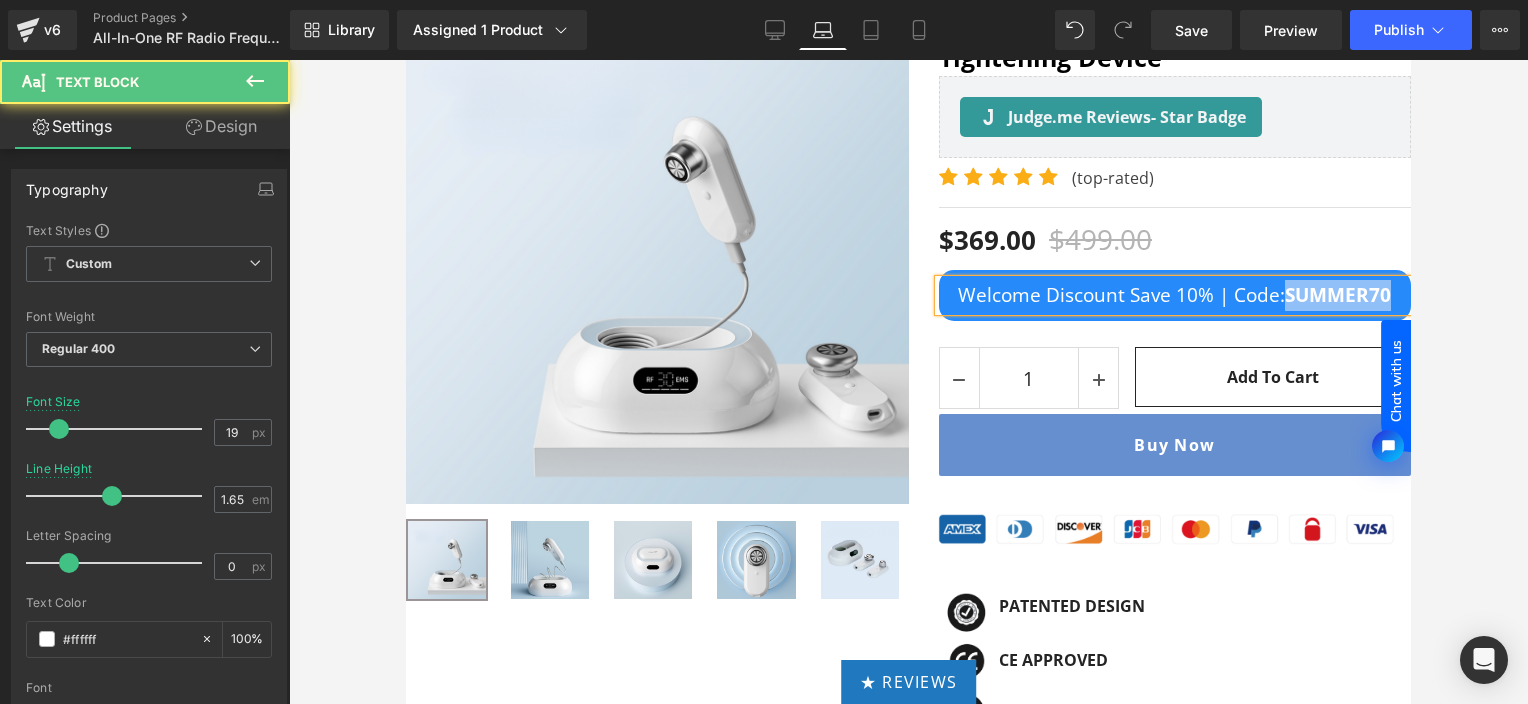 drag, startPoint x: 2222, startPoint y: 443, endPoint x: 1407, endPoint y: 292, distance: 828.8703 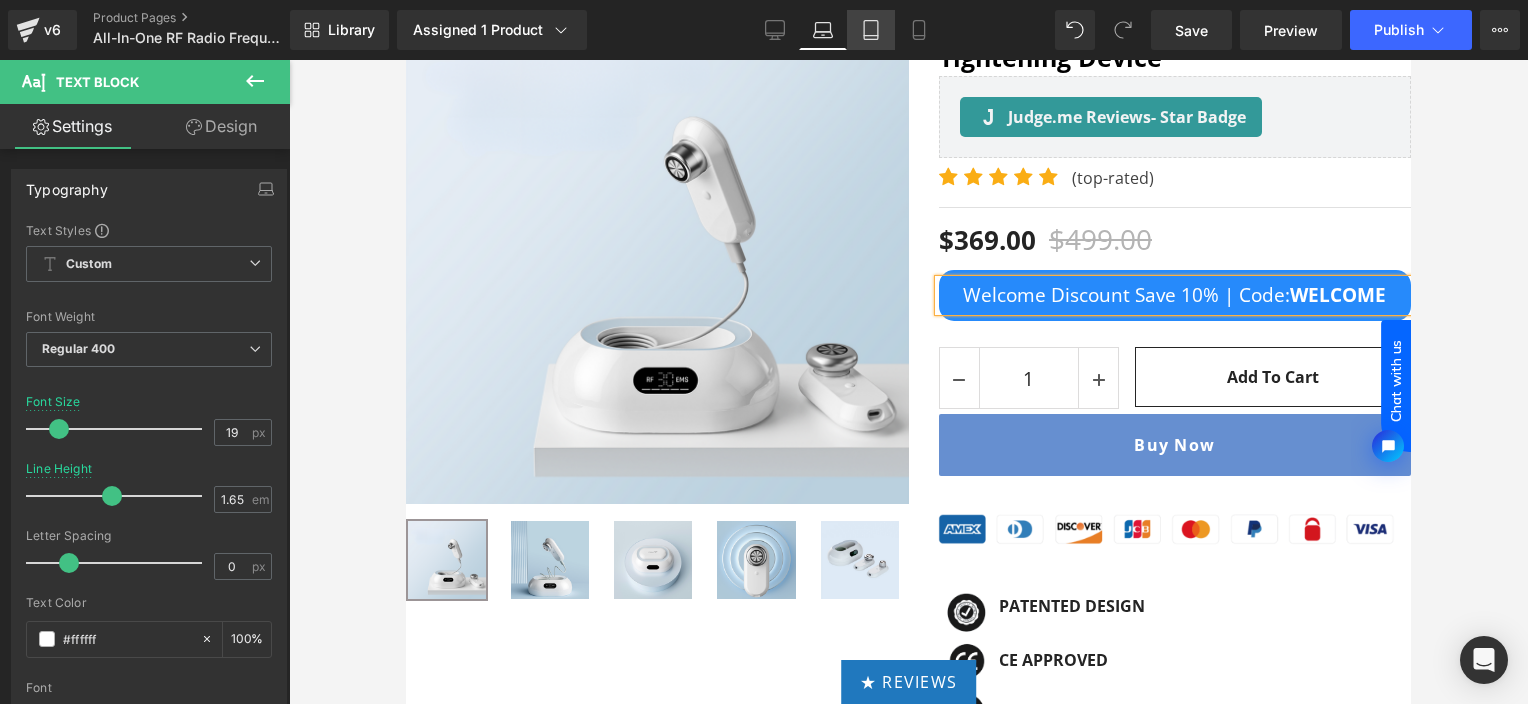 click 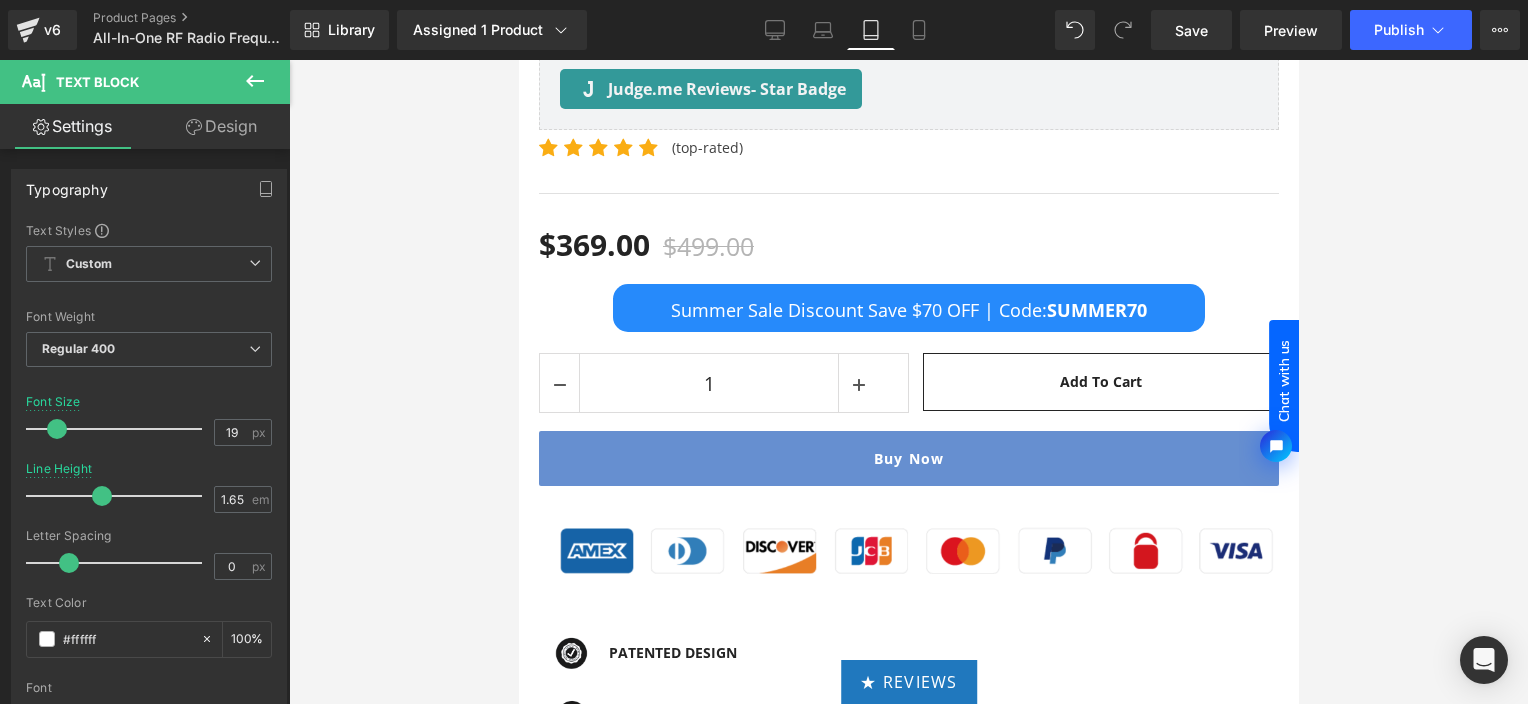 scroll, scrollTop: 1361, scrollLeft: 0, axis: vertical 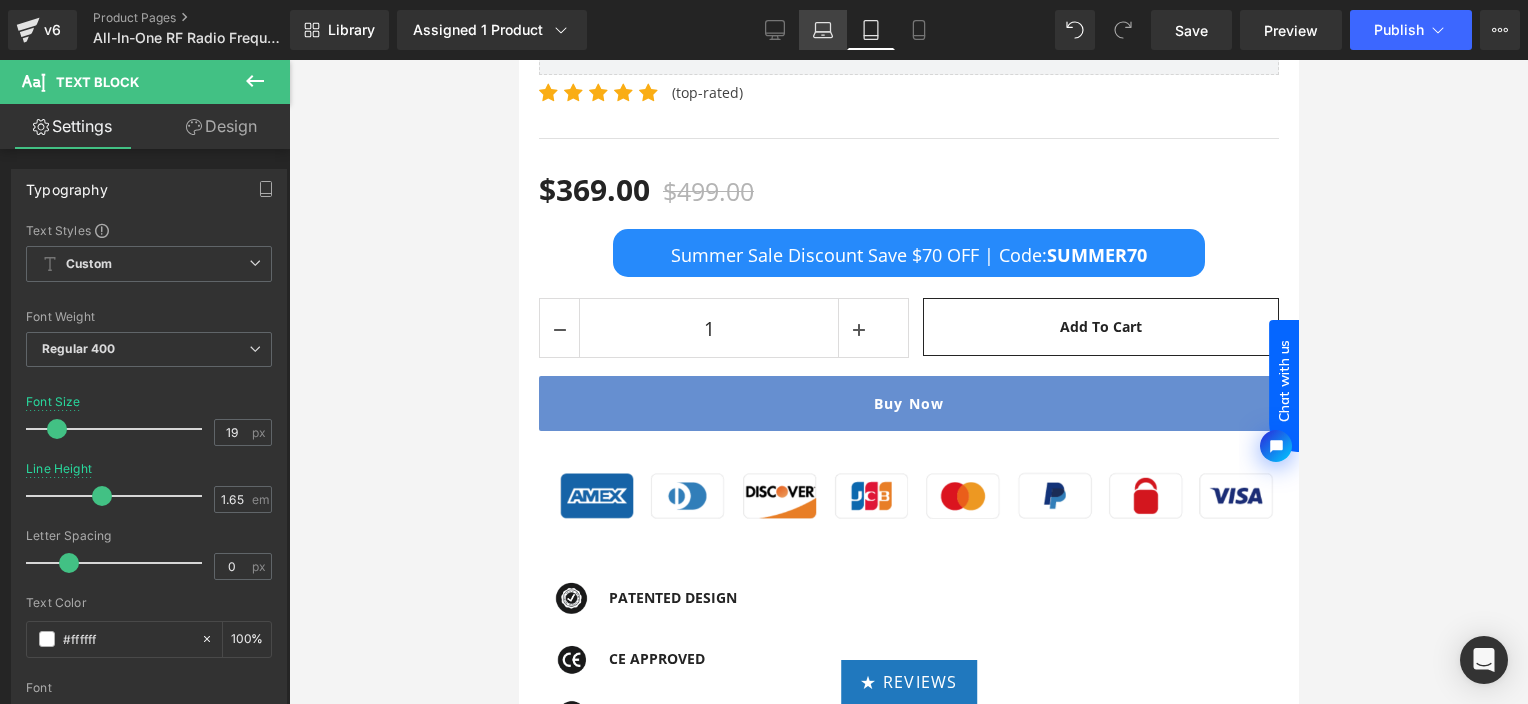 click on "Laptop" at bounding box center [823, 30] 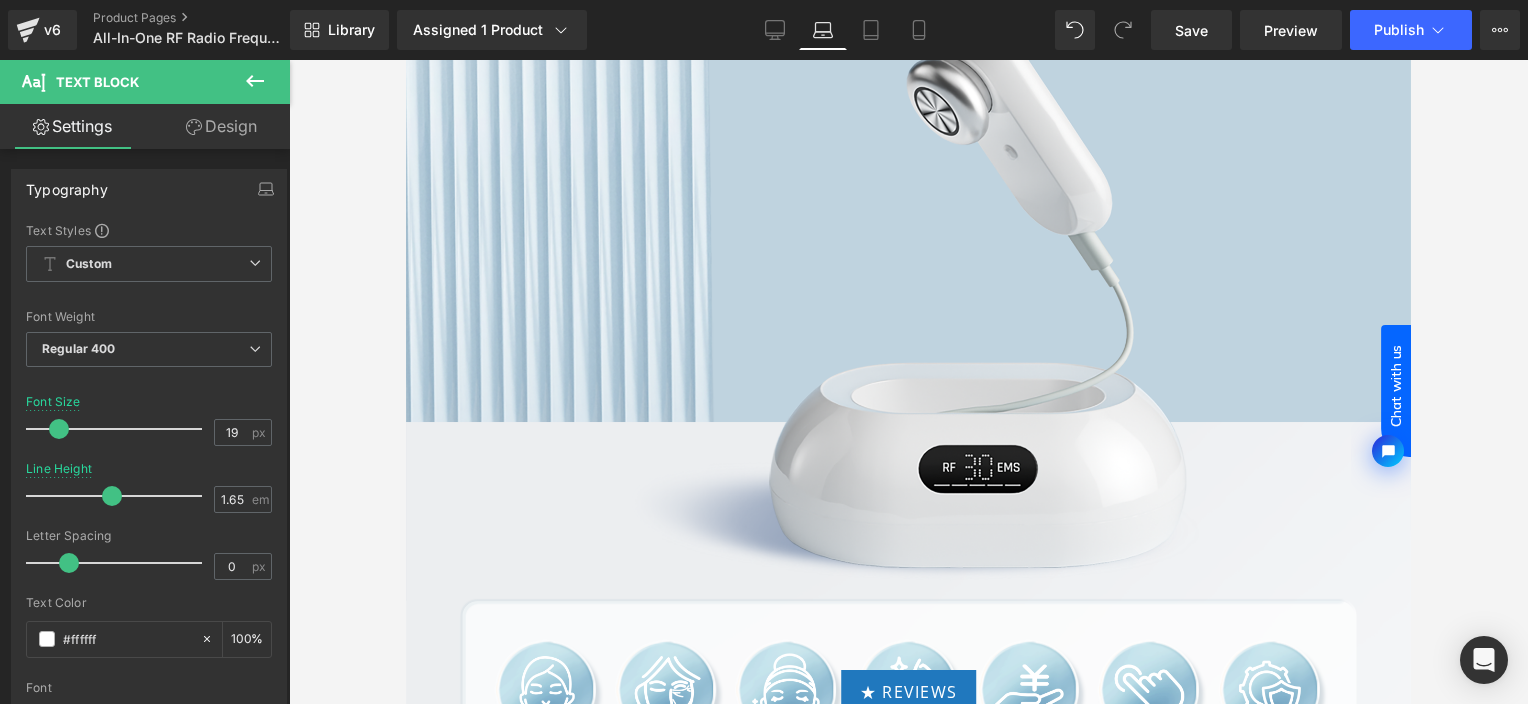 scroll, scrollTop: 280, scrollLeft: 0, axis: vertical 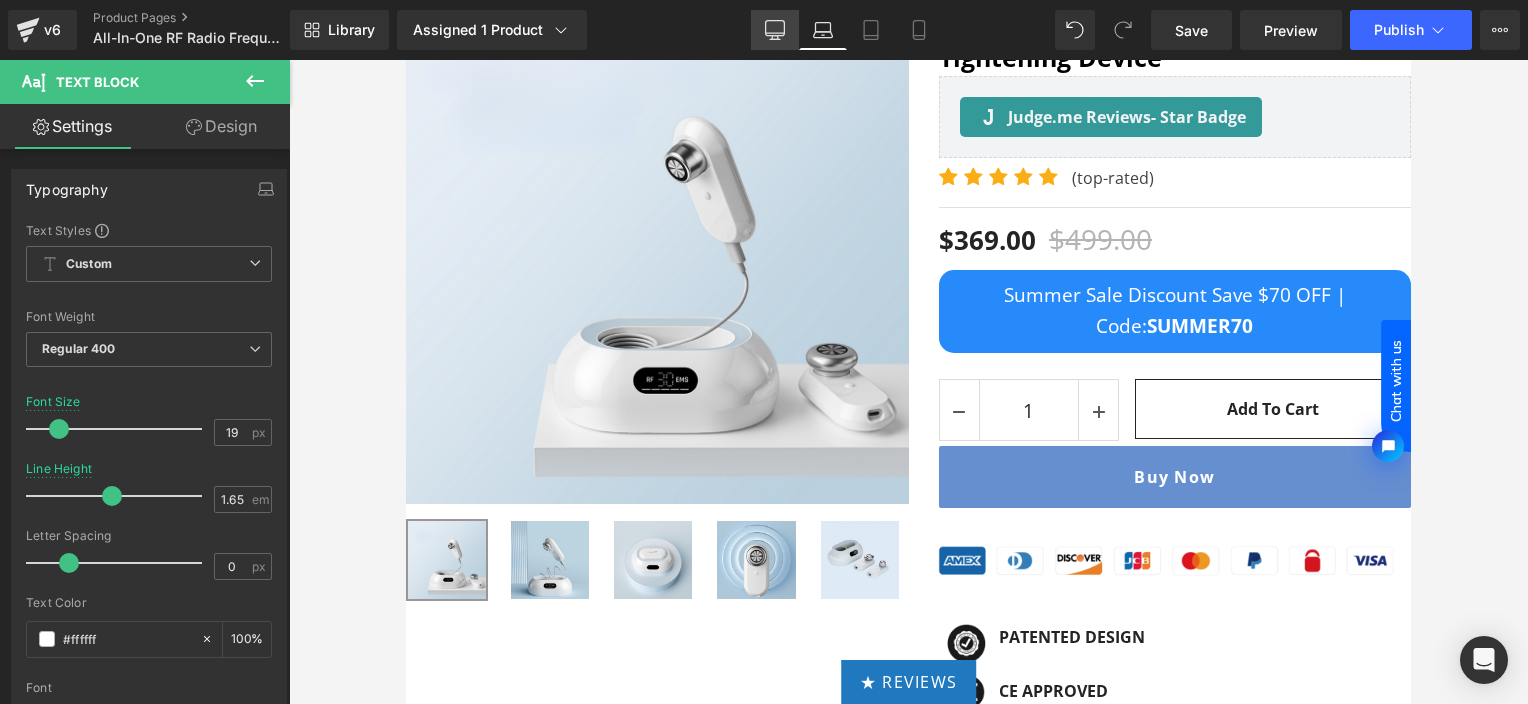 click 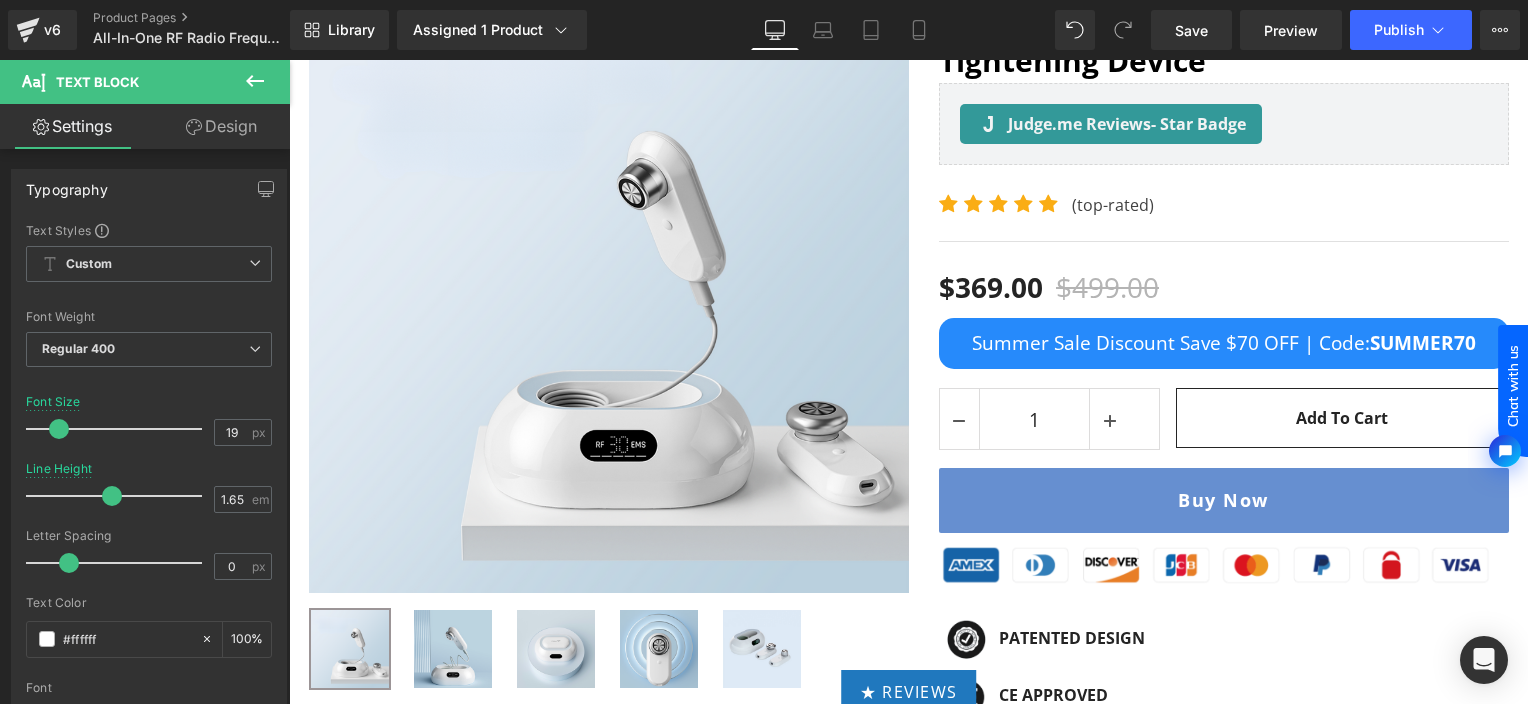 scroll, scrollTop: 329, scrollLeft: 0, axis: vertical 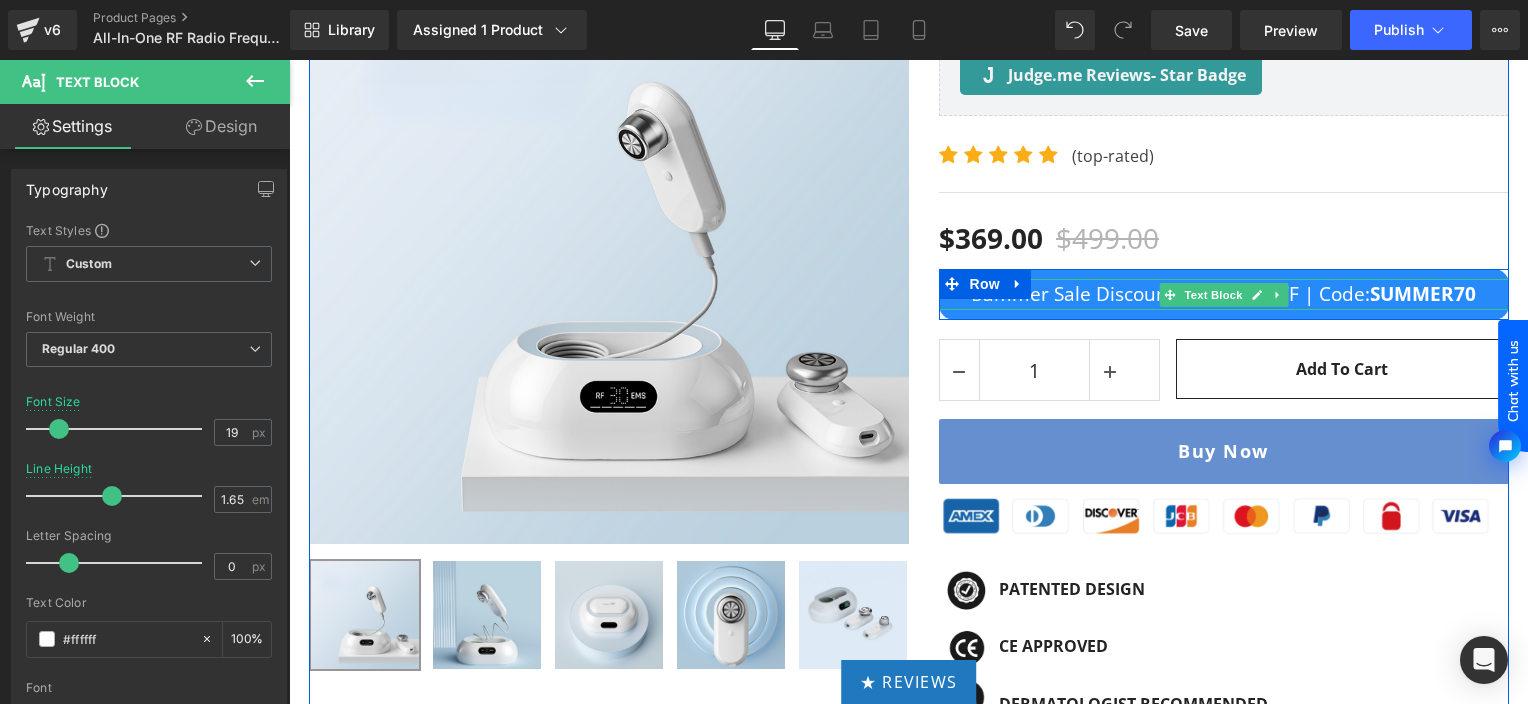 click on "Summer Sale Discount Save $70 OFF | Code:  SUMMER70" at bounding box center [1224, 294] 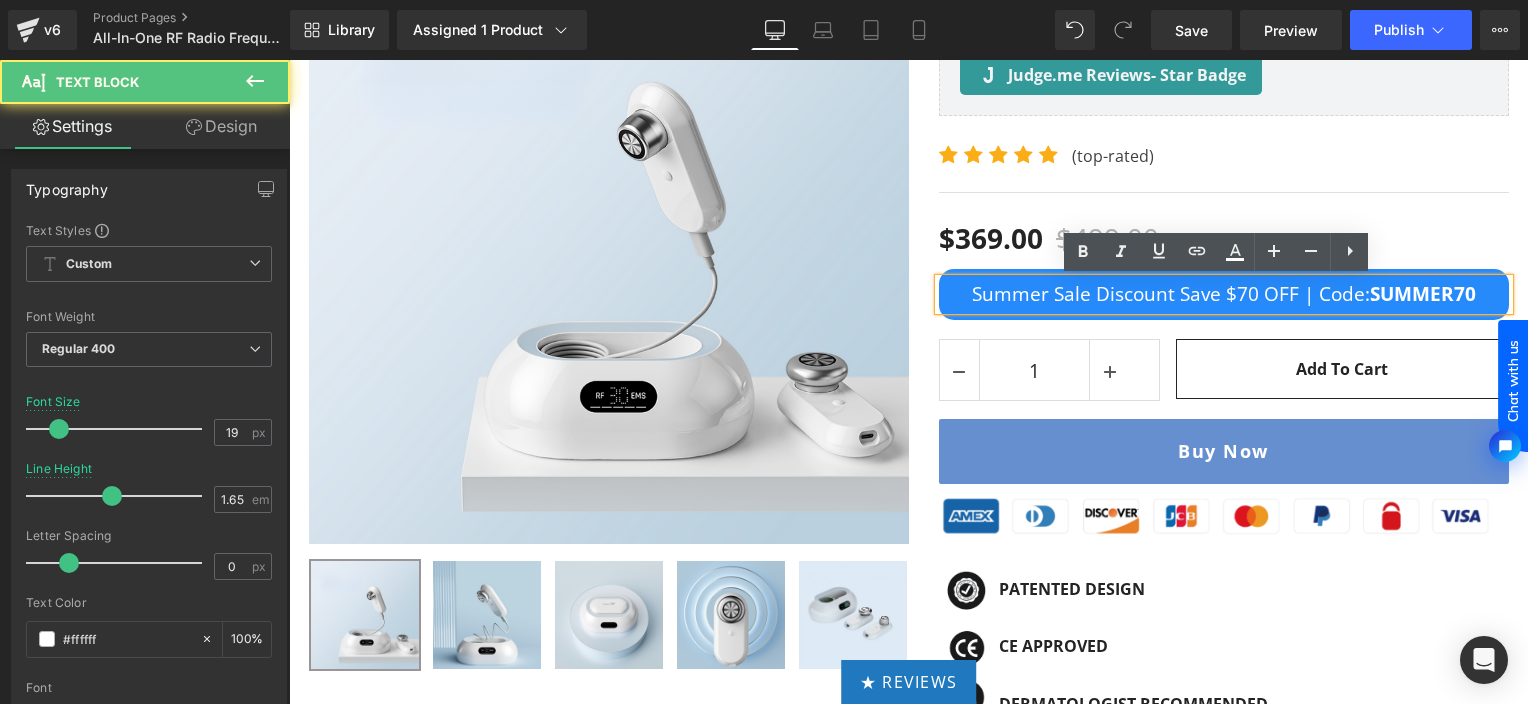 click on "Summer Sale Discount Save $70 OFF | Code:  SUMMER70" at bounding box center (1224, 294) 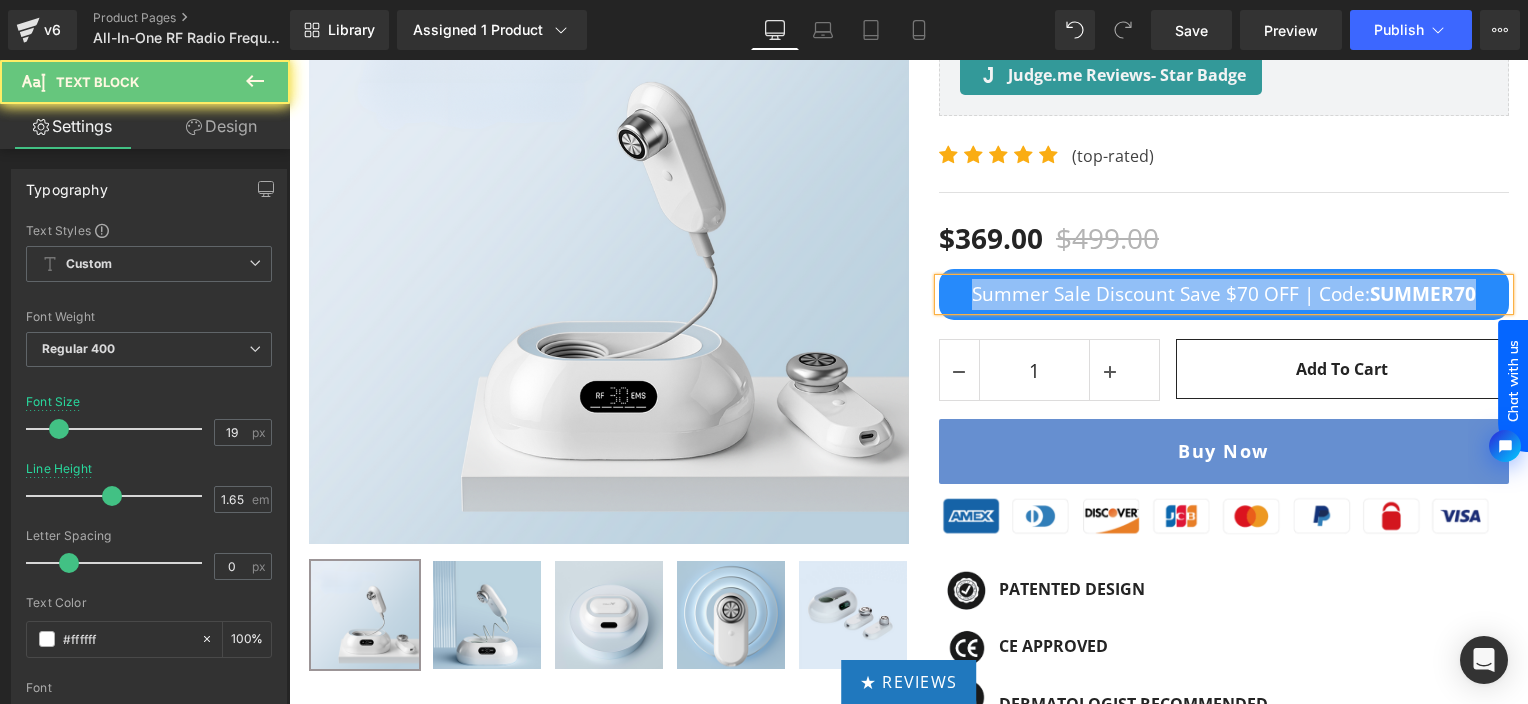 copy on "Summer Sale Discount Save $70 OFF | Code:  SUMMER70" 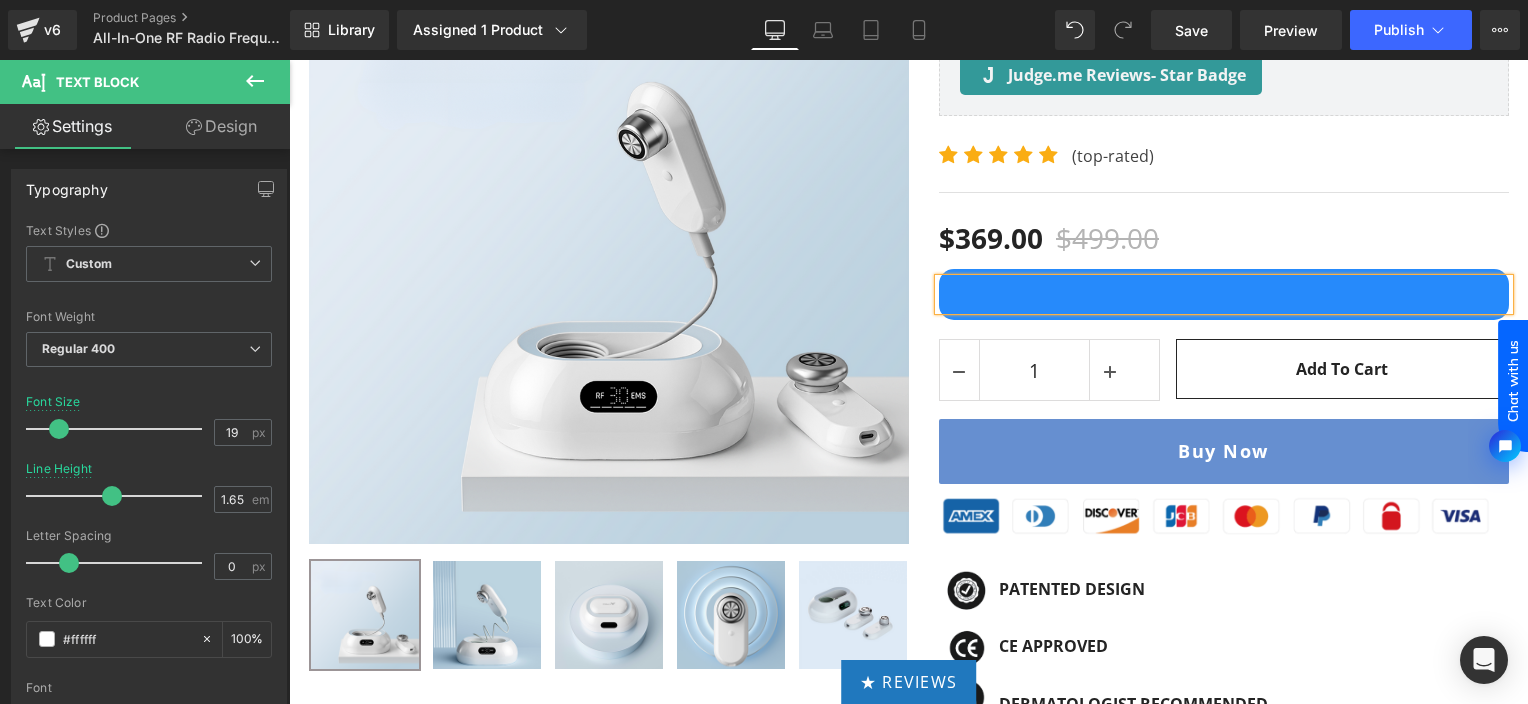 click on "$369.00
$499.00
(P) Price Text Block         Row         Row
Row" at bounding box center [1224, 266] 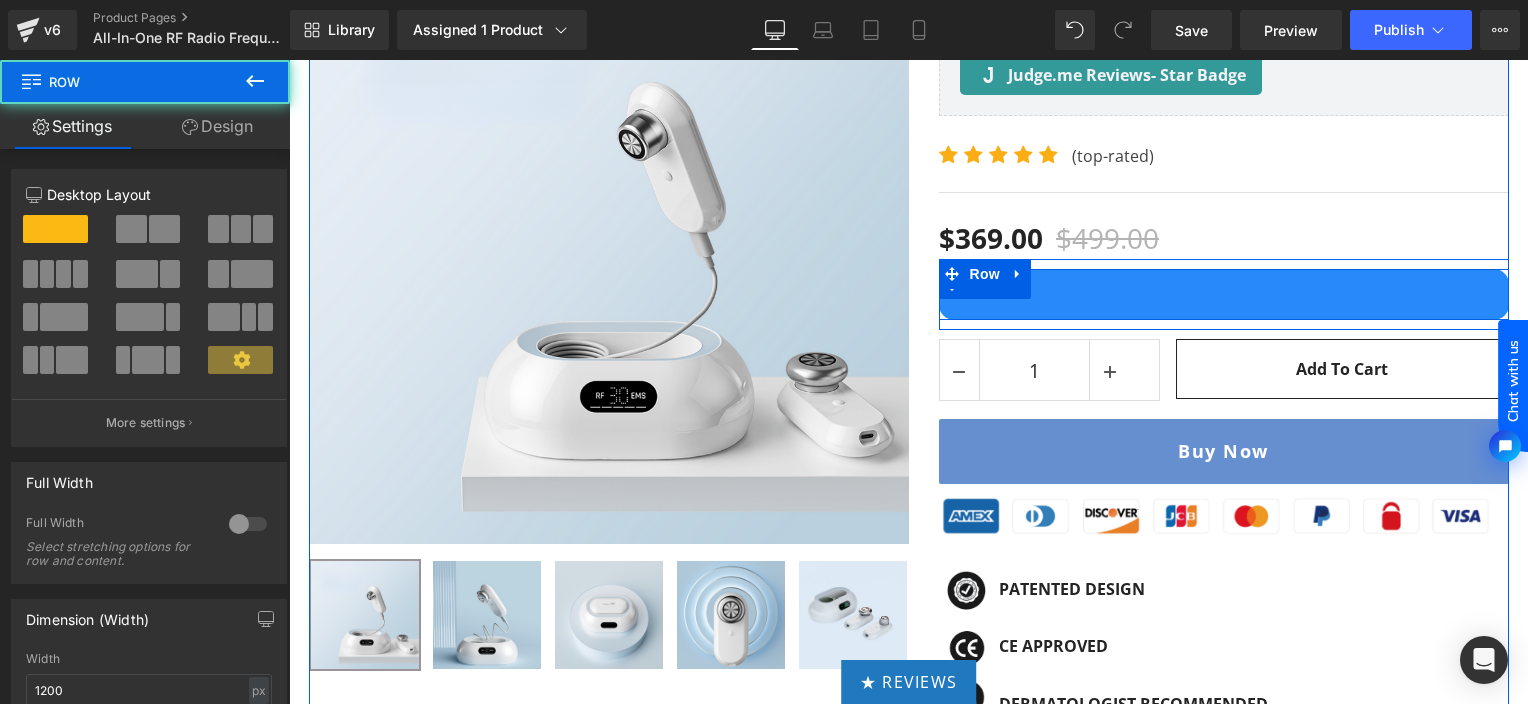click at bounding box center (1224, 294) 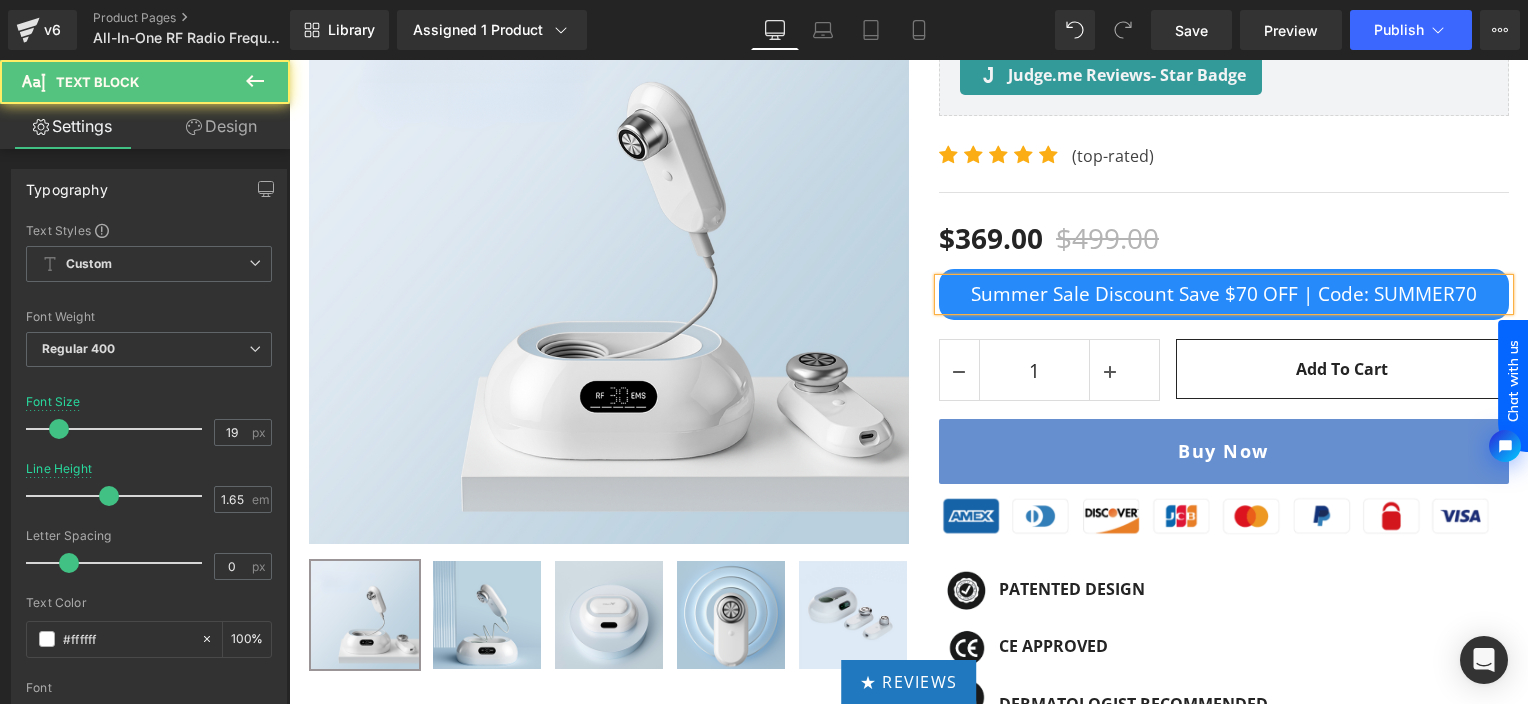 drag, startPoint x: 1076, startPoint y: 294, endPoint x: 900, endPoint y: 273, distance: 177.24841 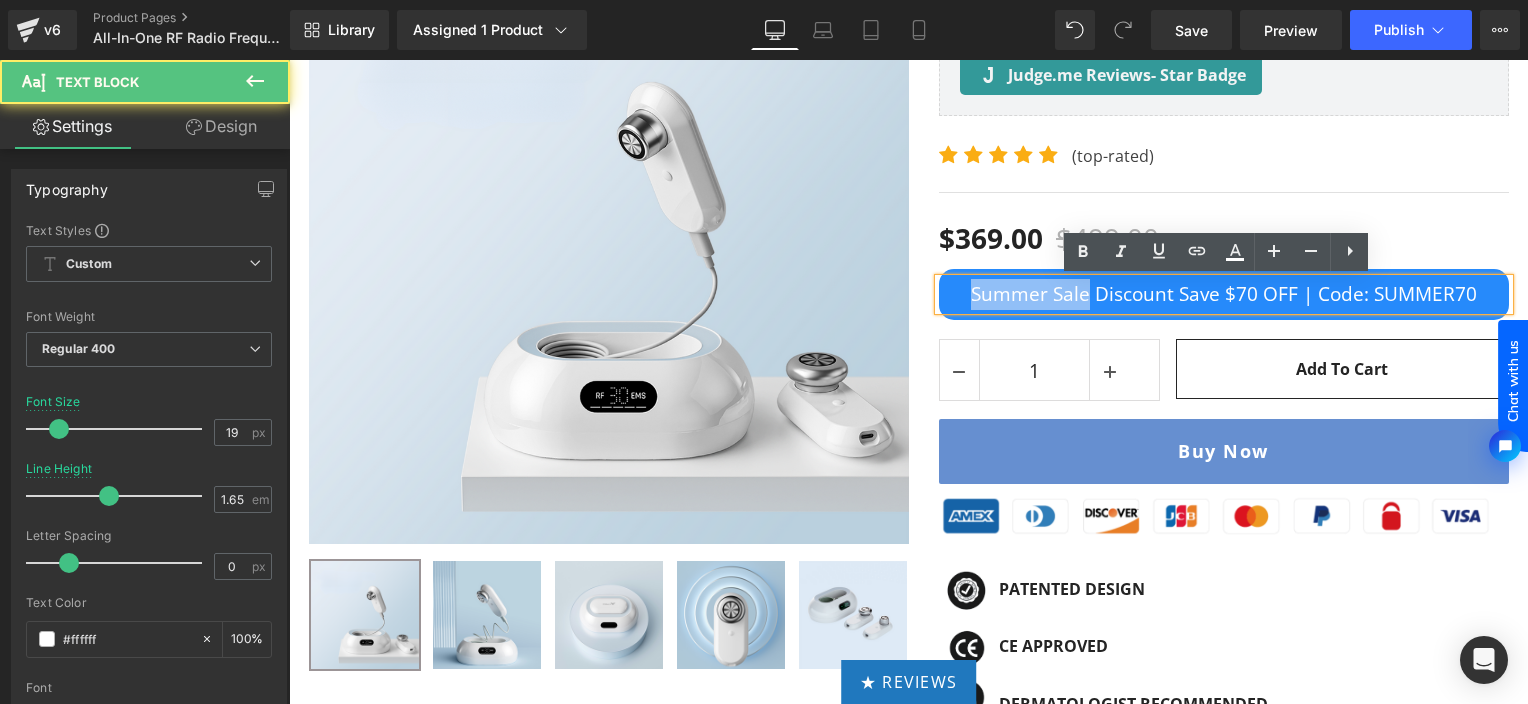 drag, startPoint x: 1081, startPoint y: 290, endPoint x: 956, endPoint y: 284, distance: 125.14392 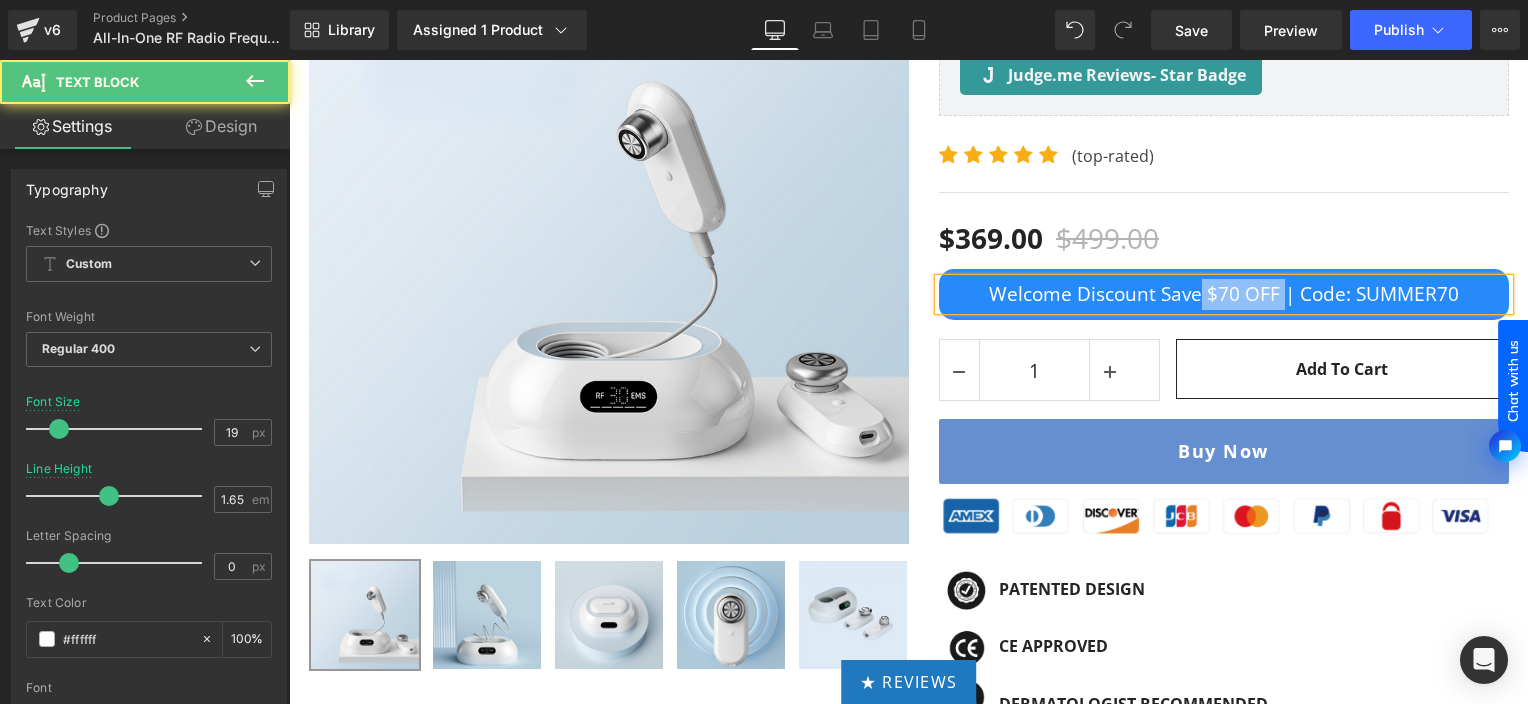 drag, startPoint x: 1193, startPoint y: 290, endPoint x: 1274, endPoint y: 278, distance: 81.88406 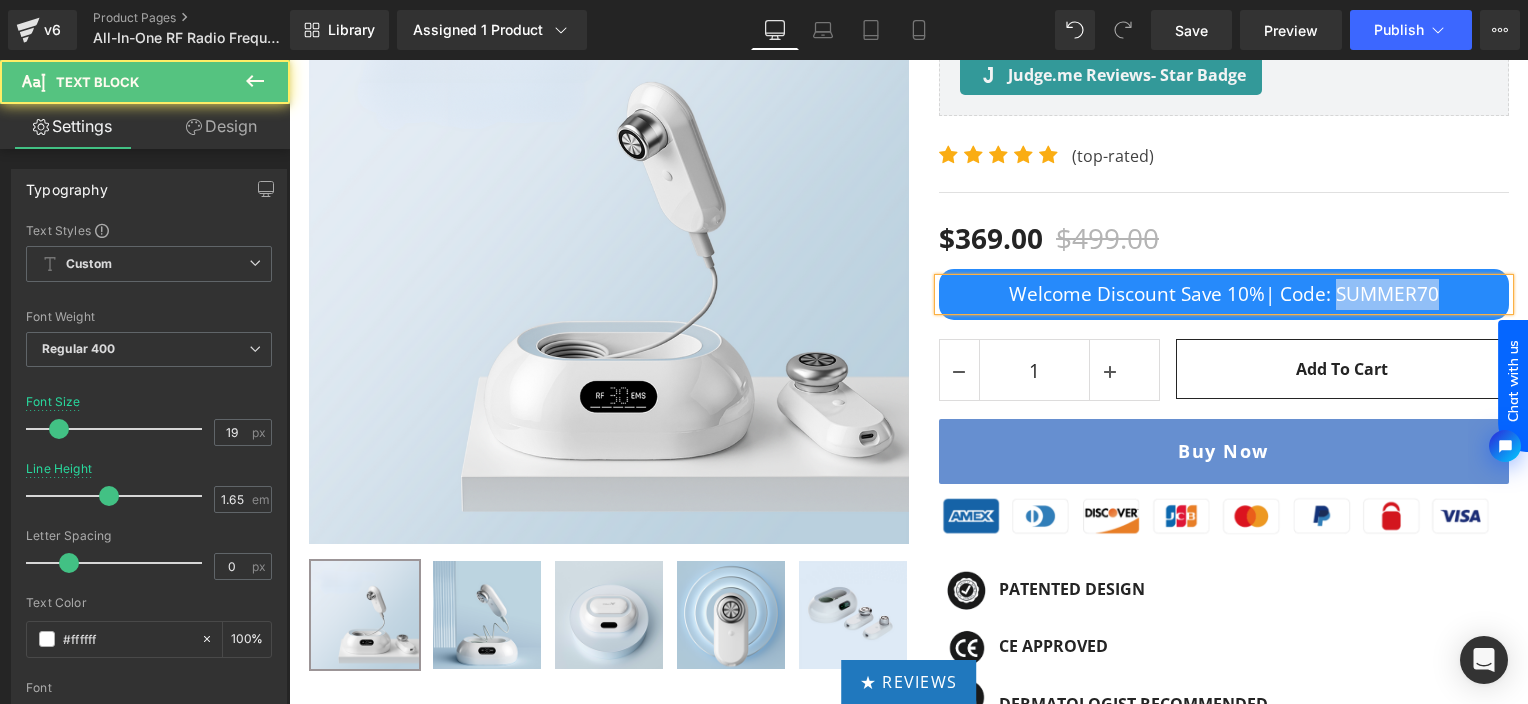 drag, startPoint x: 2509, startPoint y: 443, endPoint x: 1502, endPoint y: 292, distance: 1018.2583 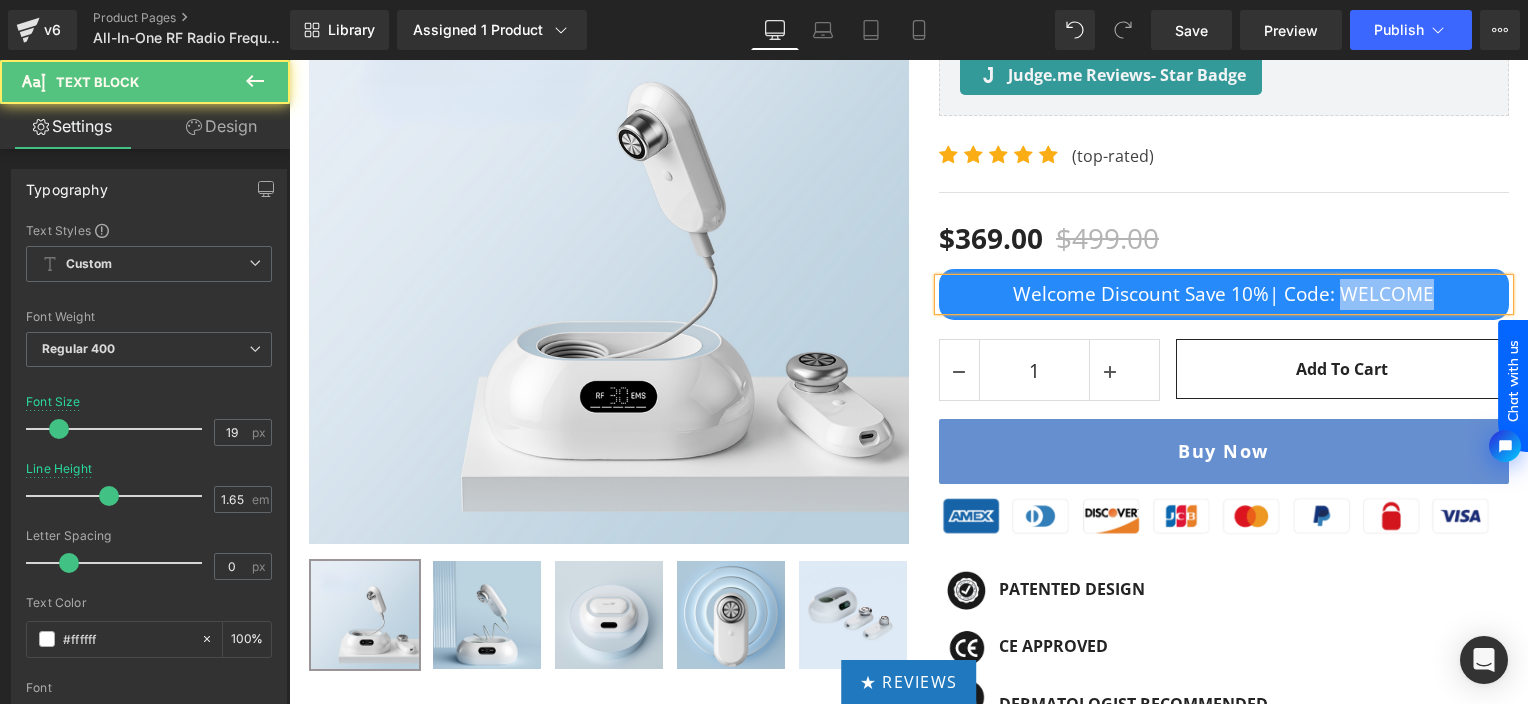 drag, startPoint x: 2514, startPoint y: 445, endPoint x: 1492, endPoint y: 268, distance: 1037.2141 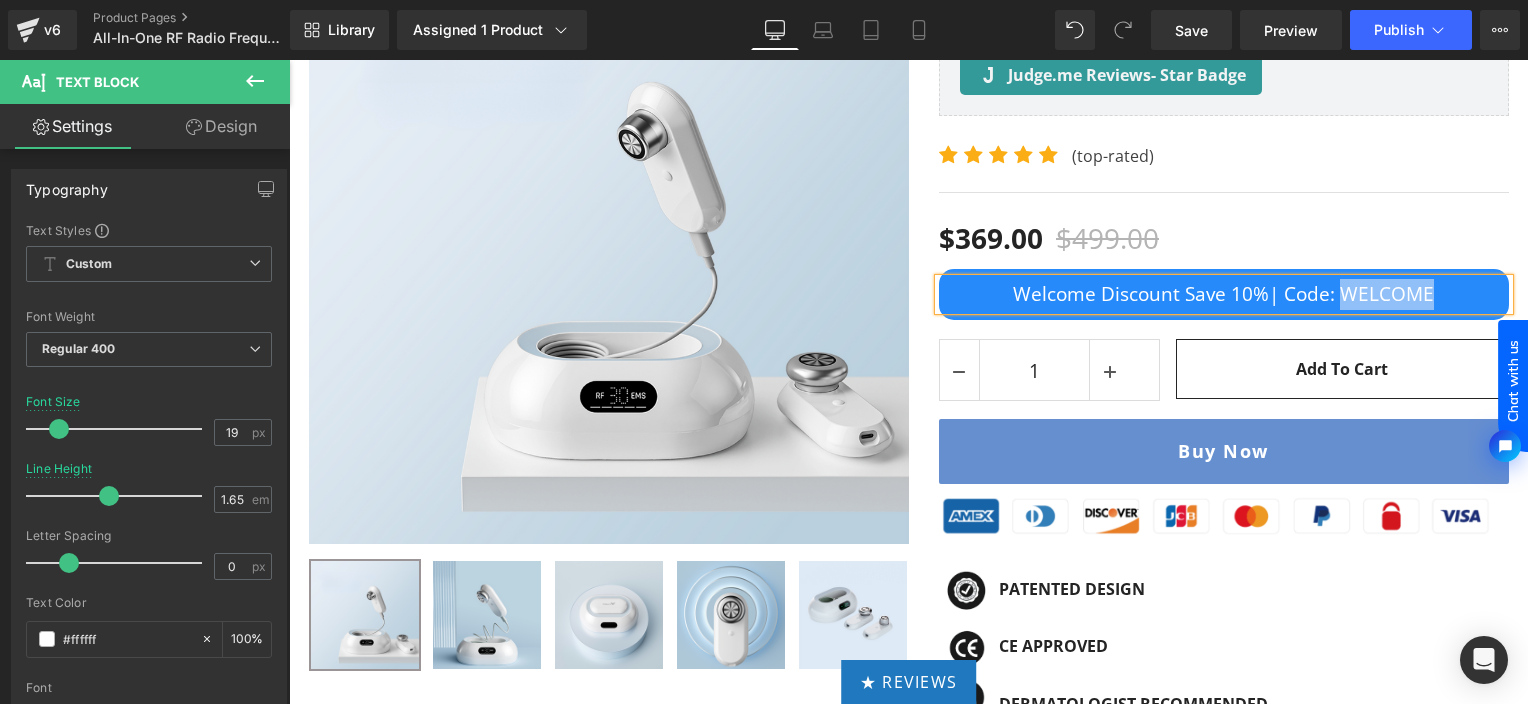 click on "Welcome Discount Save 10%| Code: WELCOME" at bounding box center (1224, 294) 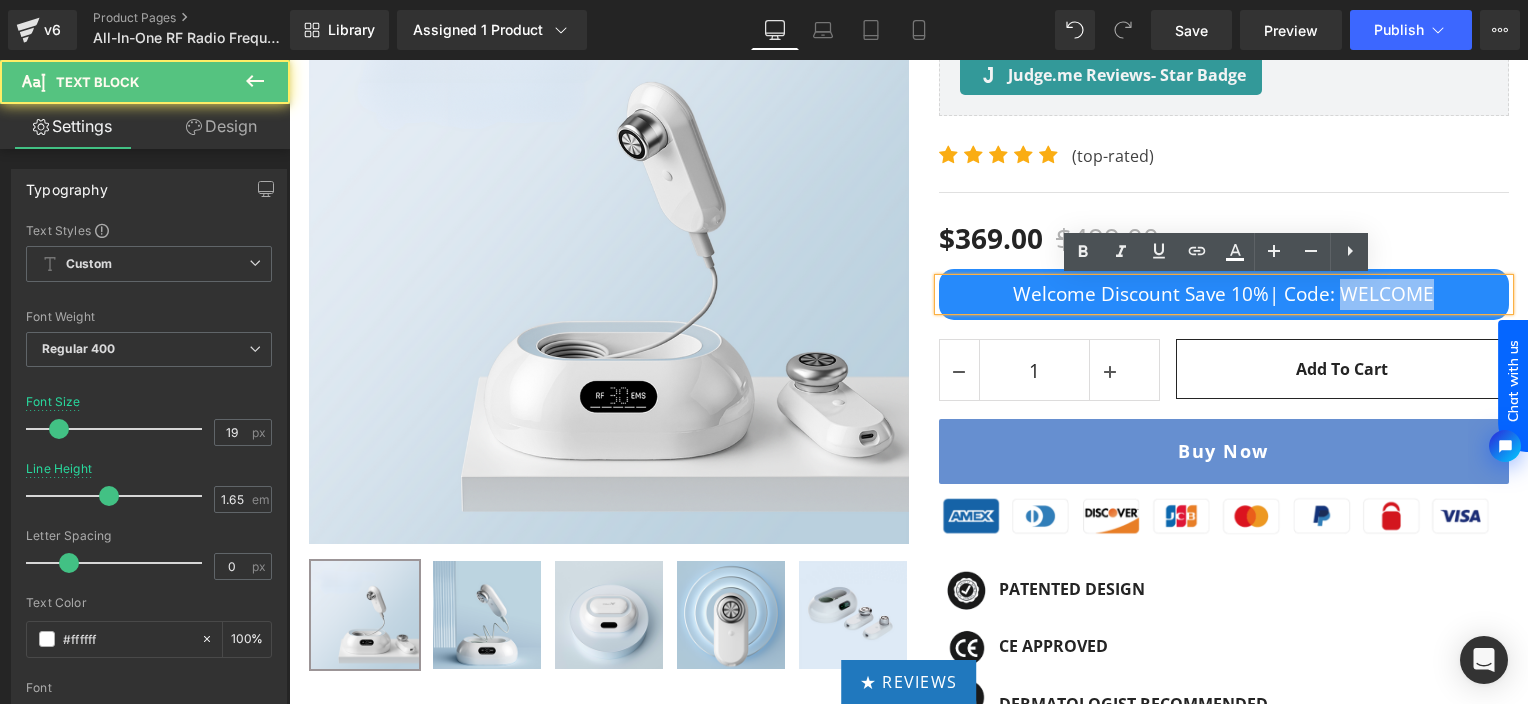 drag, startPoint x: 1332, startPoint y: 300, endPoint x: 1443, endPoint y: 294, distance: 111.16204 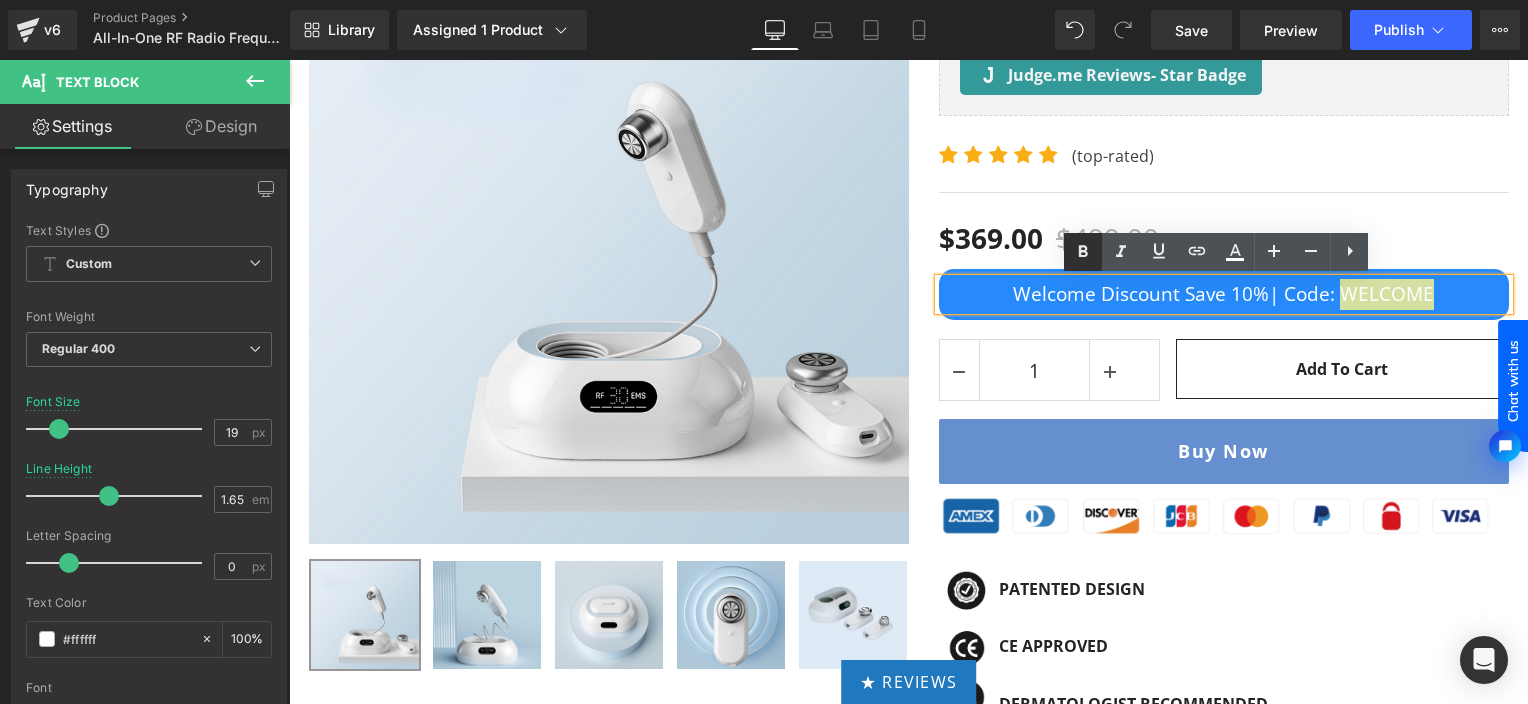 click 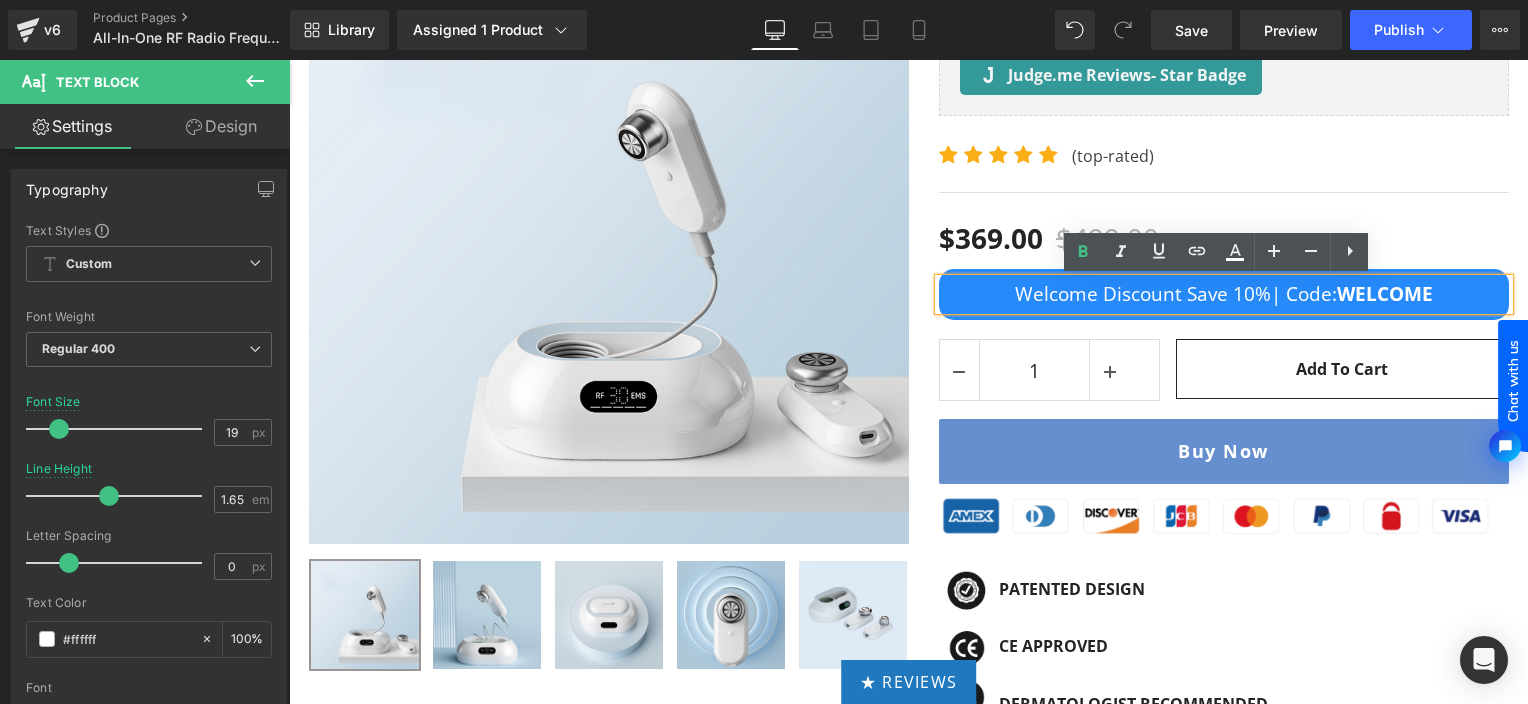 click on "Chat with us" 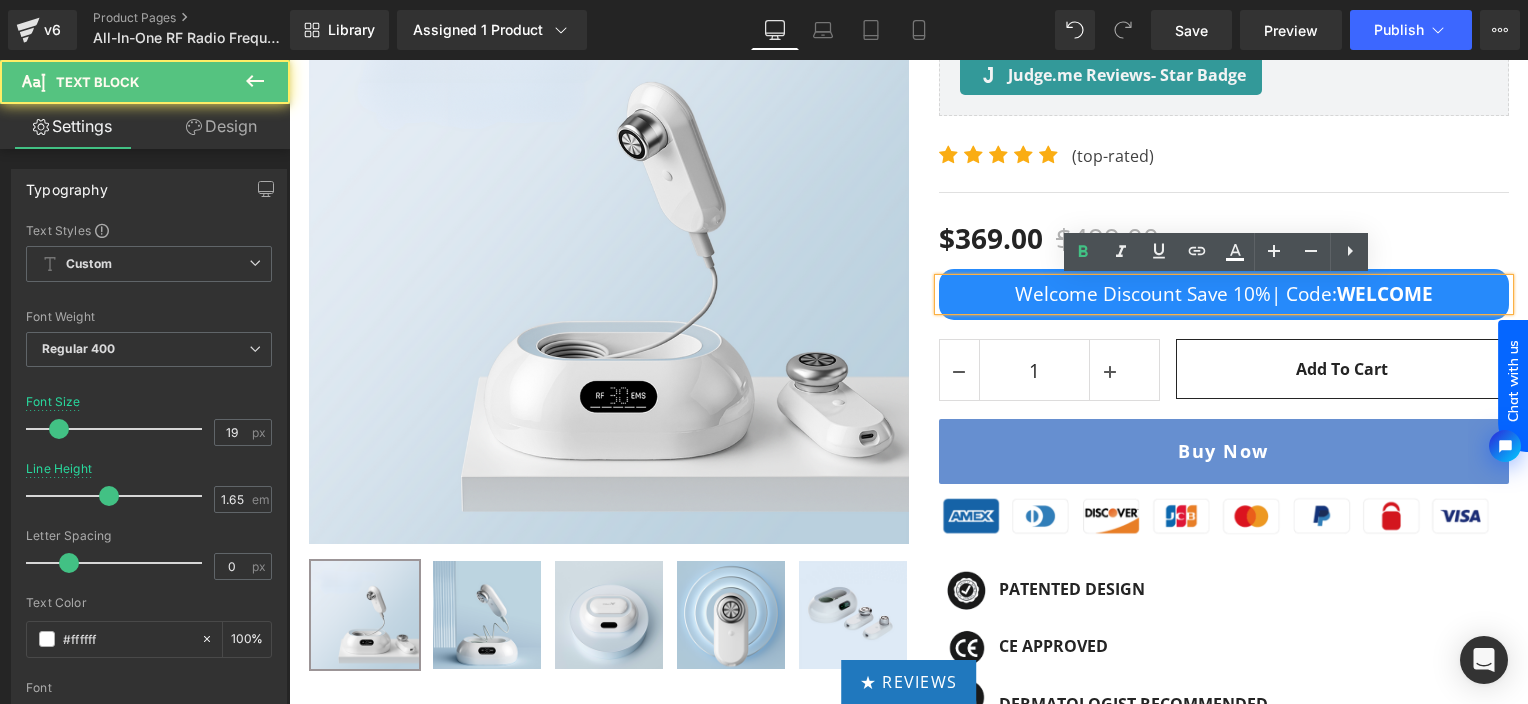 click on "Welcome Discount Save 10%| Code:  WELCOME" at bounding box center (1224, 294) 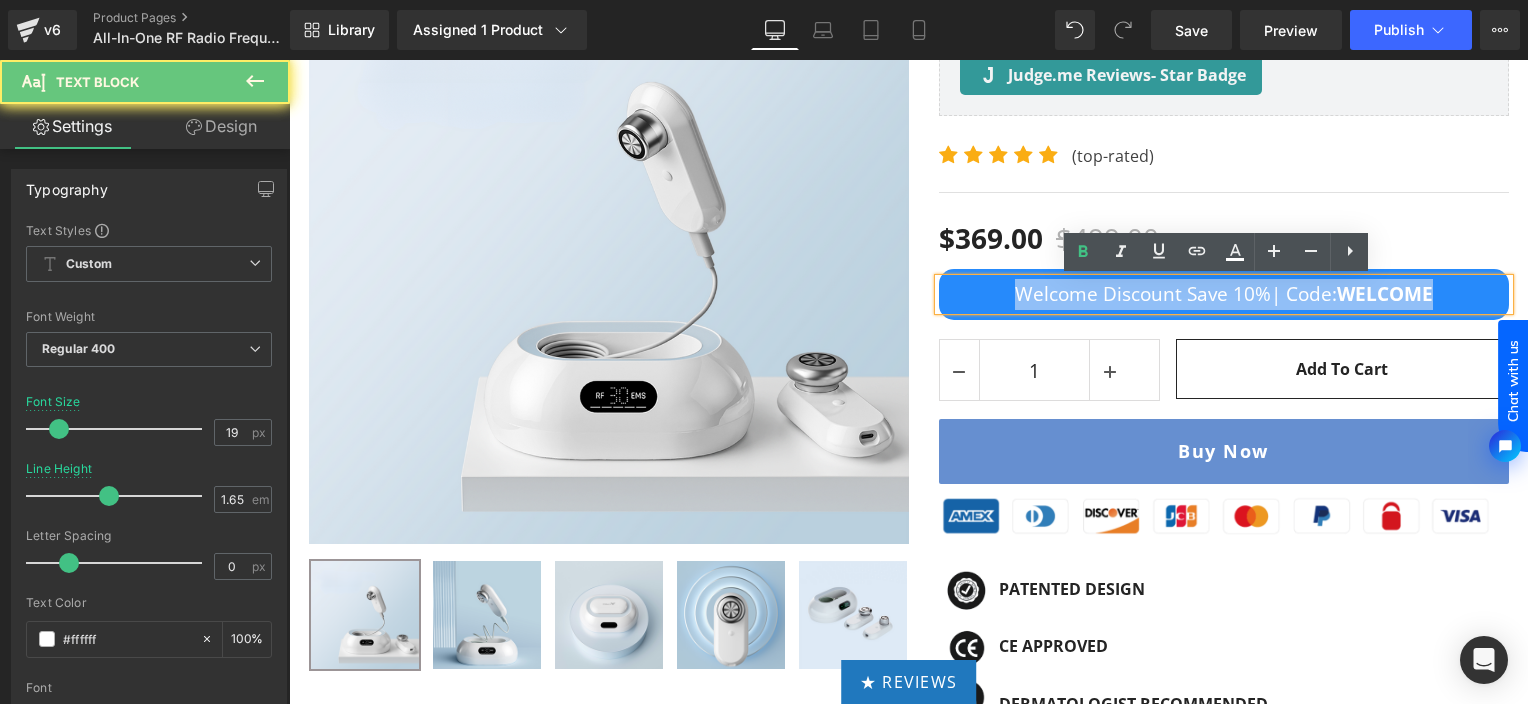 drag, startPoint x: 1440, startPoint y: 296, endPoint x: 984, endPoint y: 291, distance: 456.0274 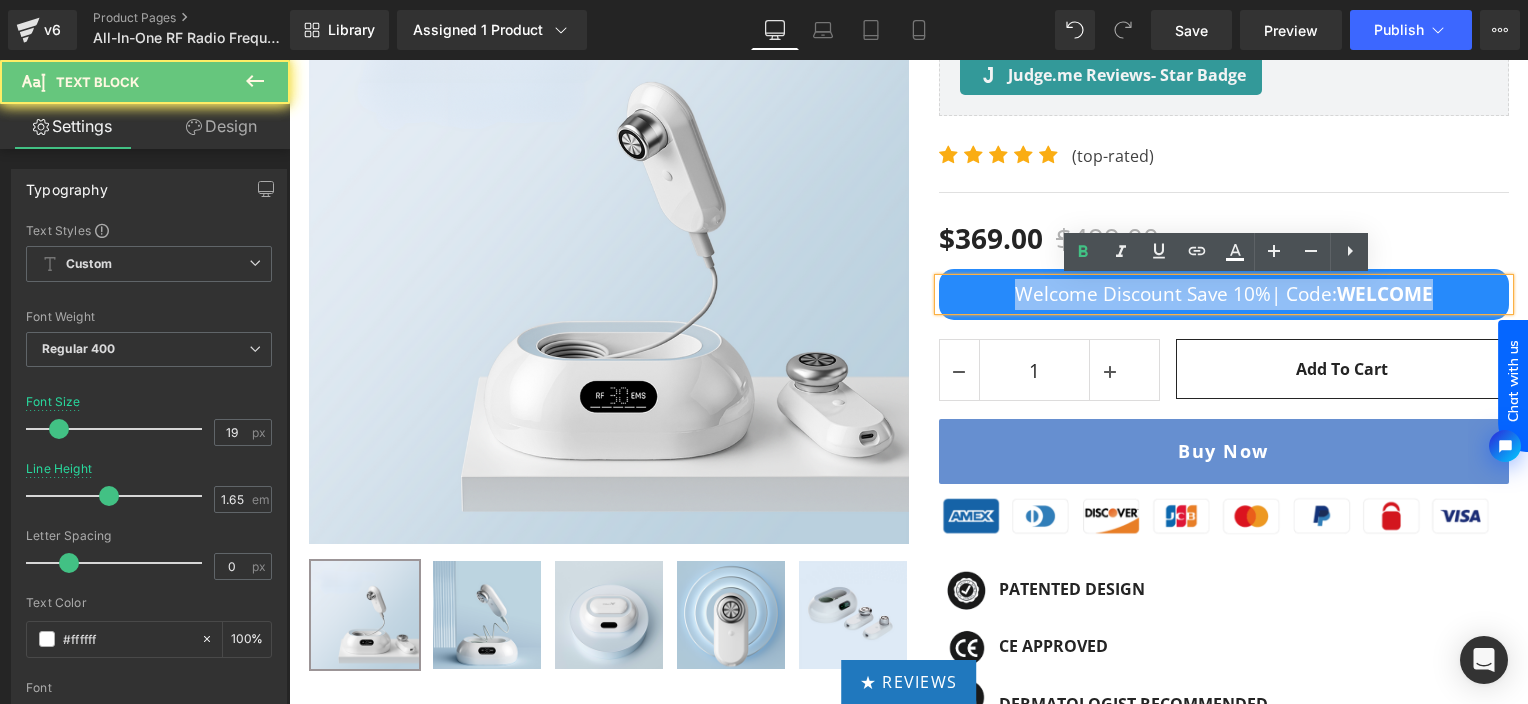 click on "Welcome Discount Save 10%| Code:  WELCOME Text Block         Row" at bounding box center [1224, 294] 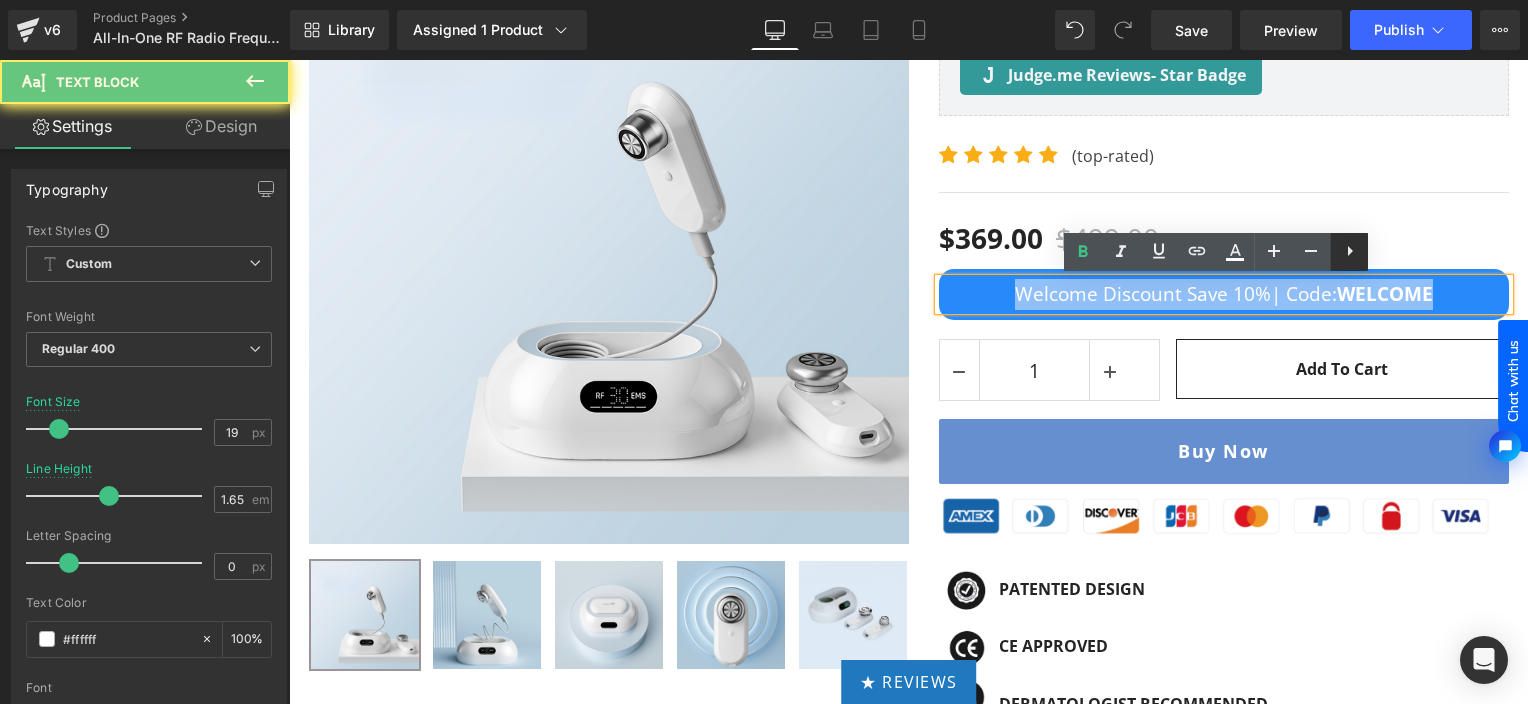 copy on "Welcome Discount Save 10%| Code:  WELCOME" 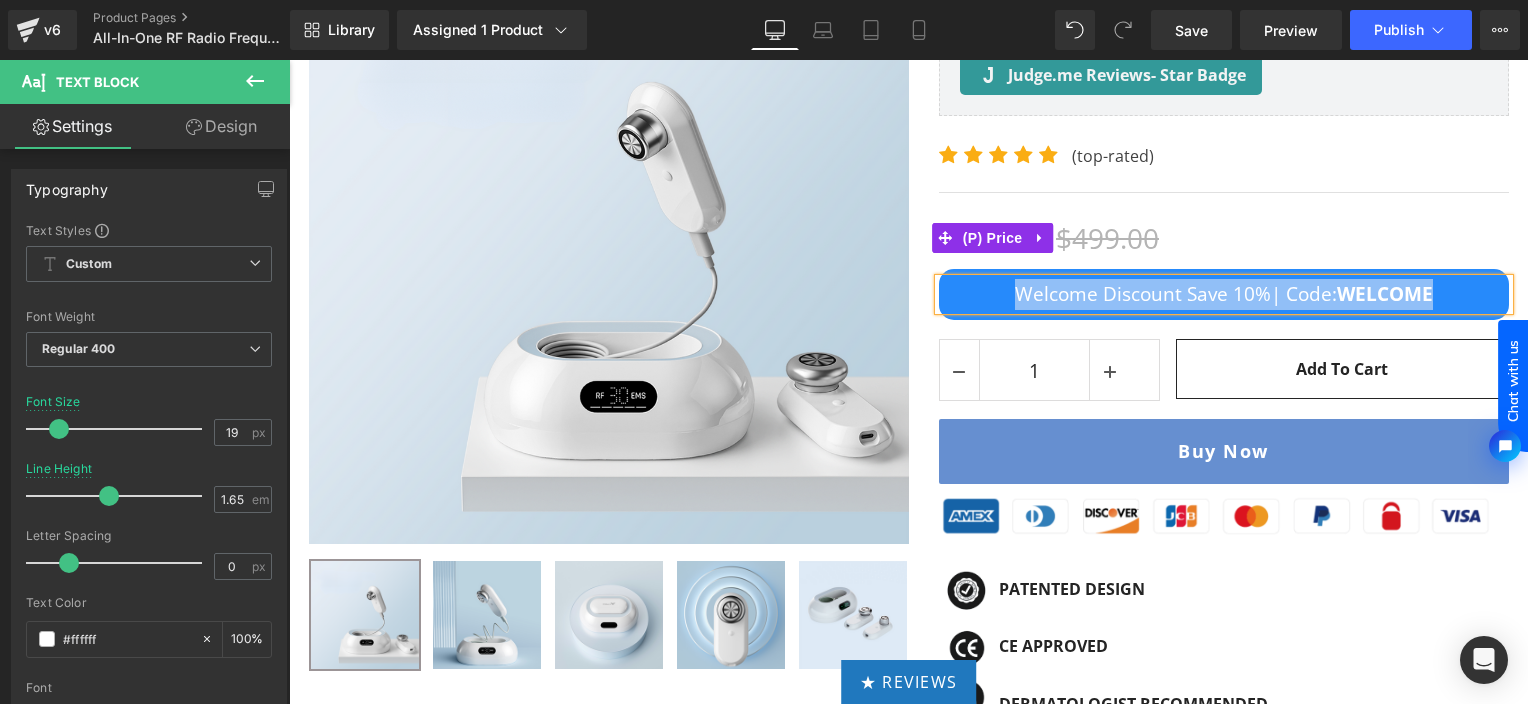 click on "$369.00
$499.00" at bounding box center [1224, 238] 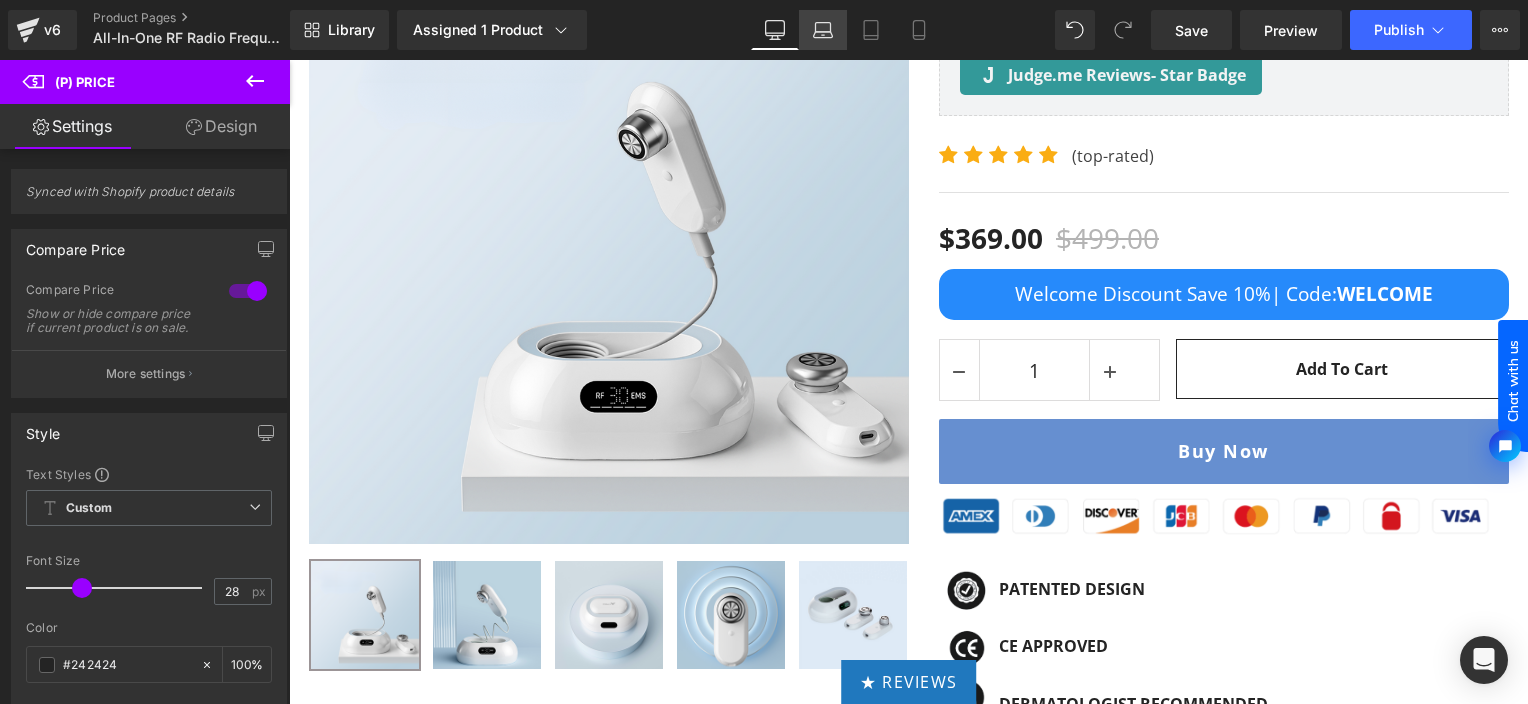 click on "Laptop" at bounding box center (823, 30) 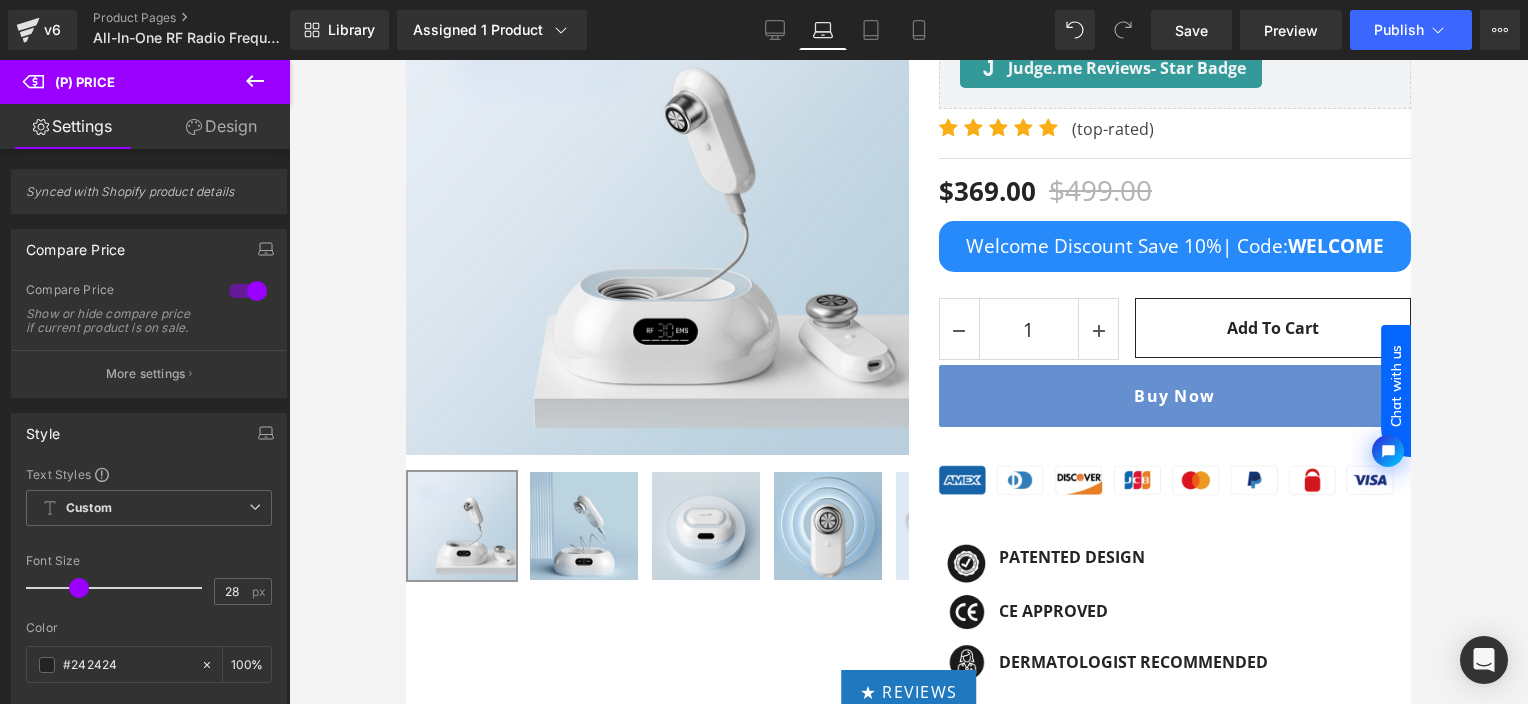 scroll, scrollTop: 281, scrollLeft: 0, axis: vertical 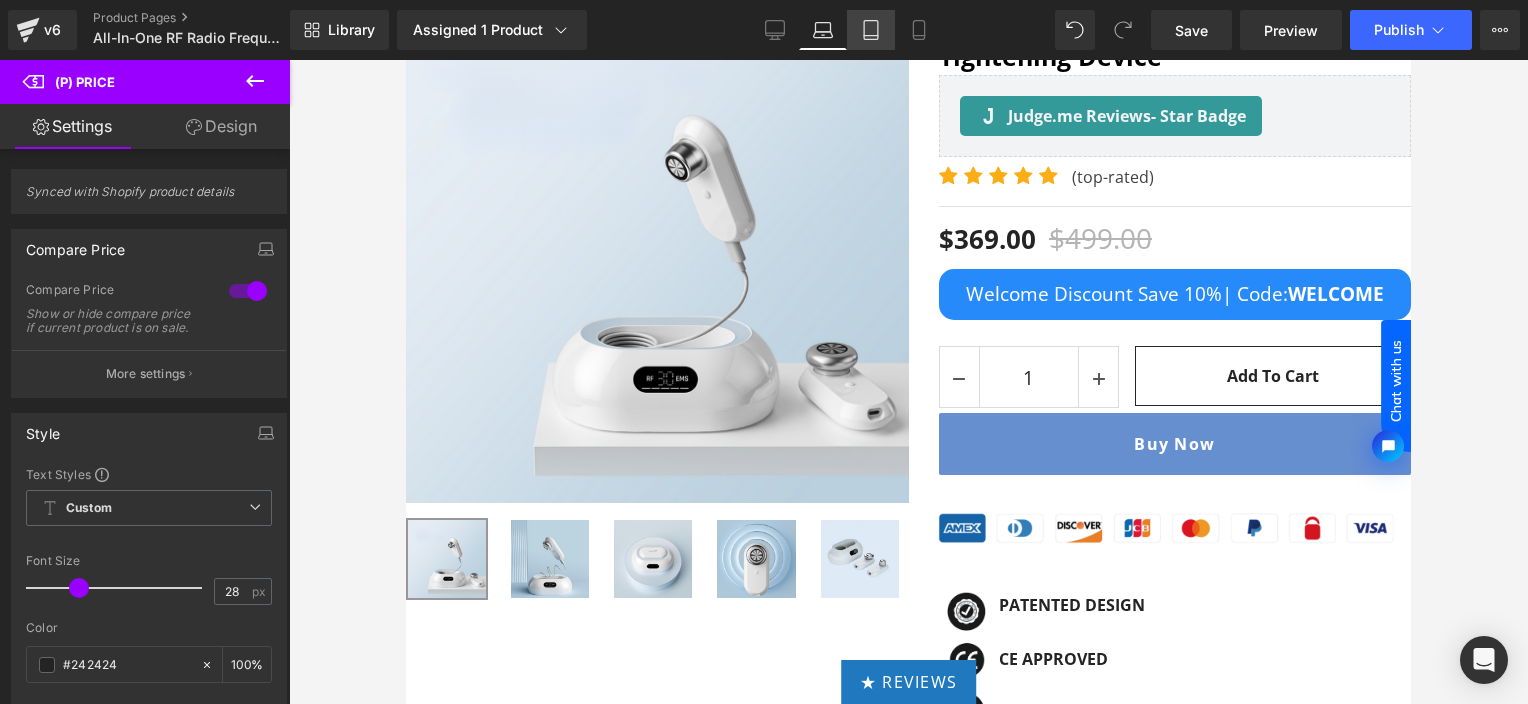 click on "Tablet" at bounding box center [871, 30] 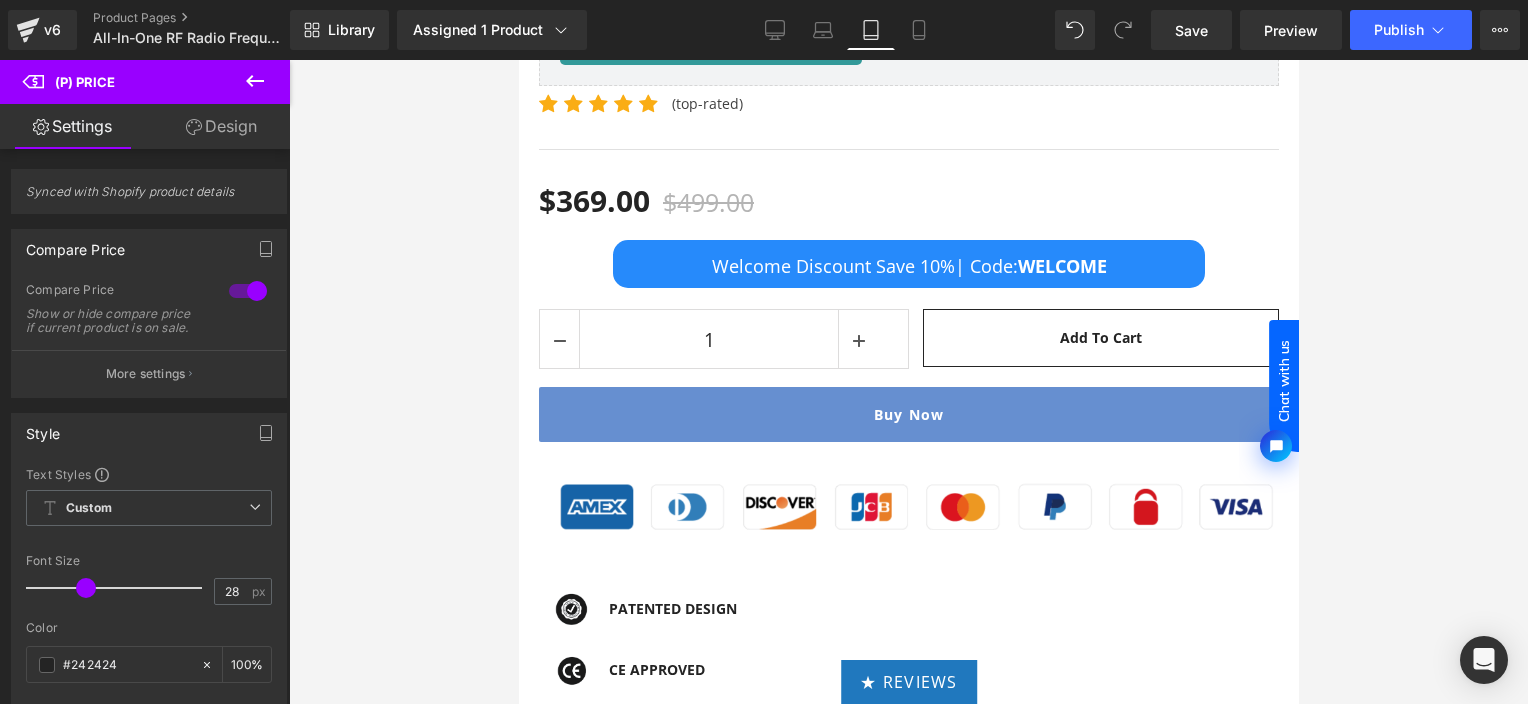 scroll, scrollTop: 1349, scrollLeft: 0, axis: vertical 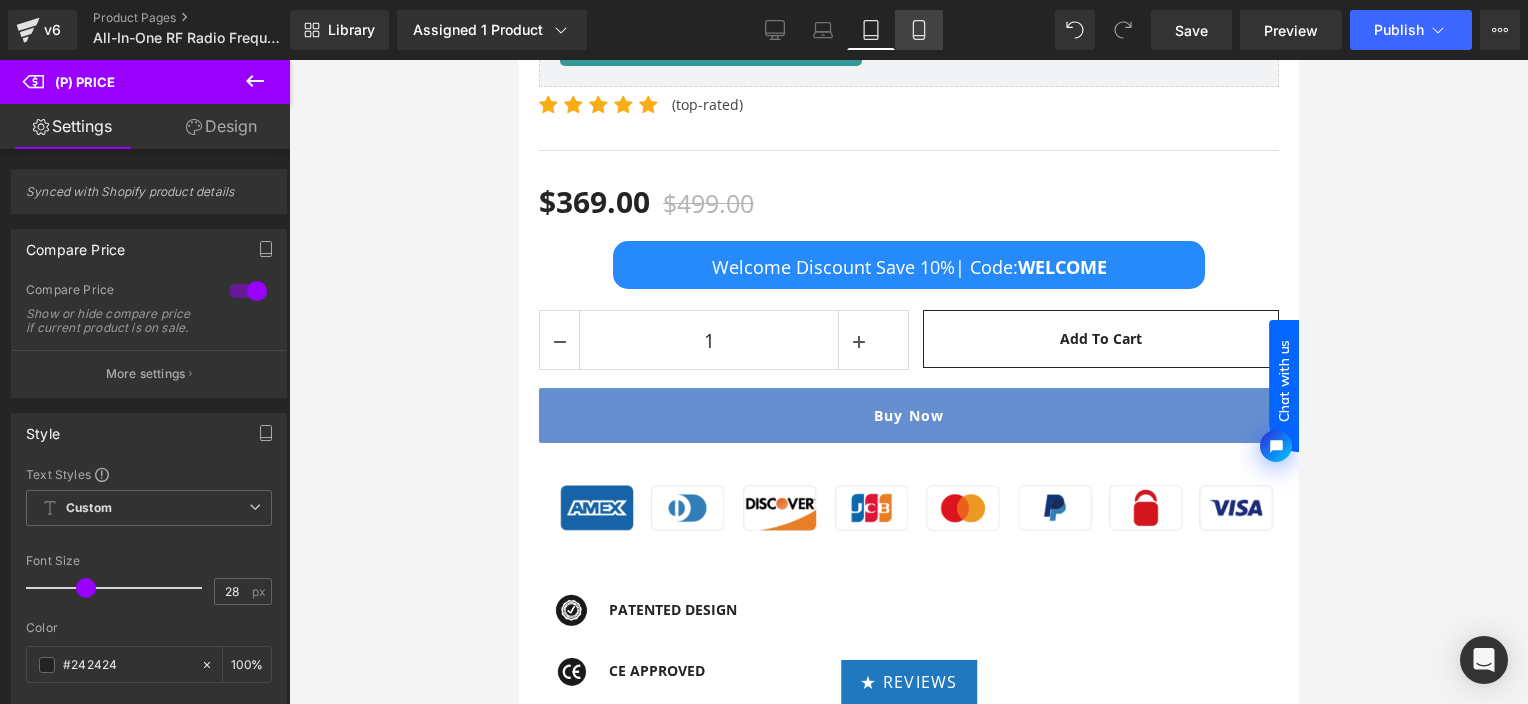 click 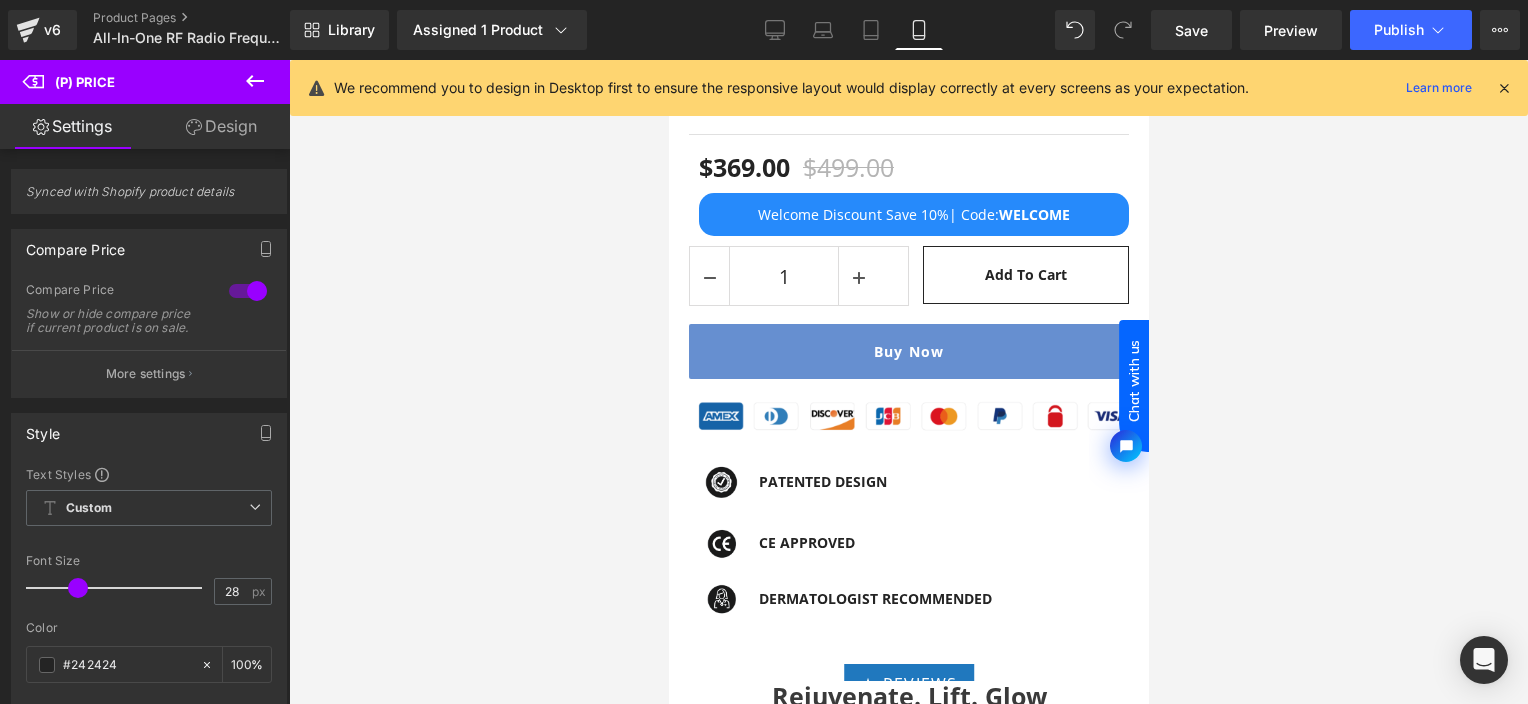 scroll, scrollTop: 869, scrollLeft: 0, axis: vertical 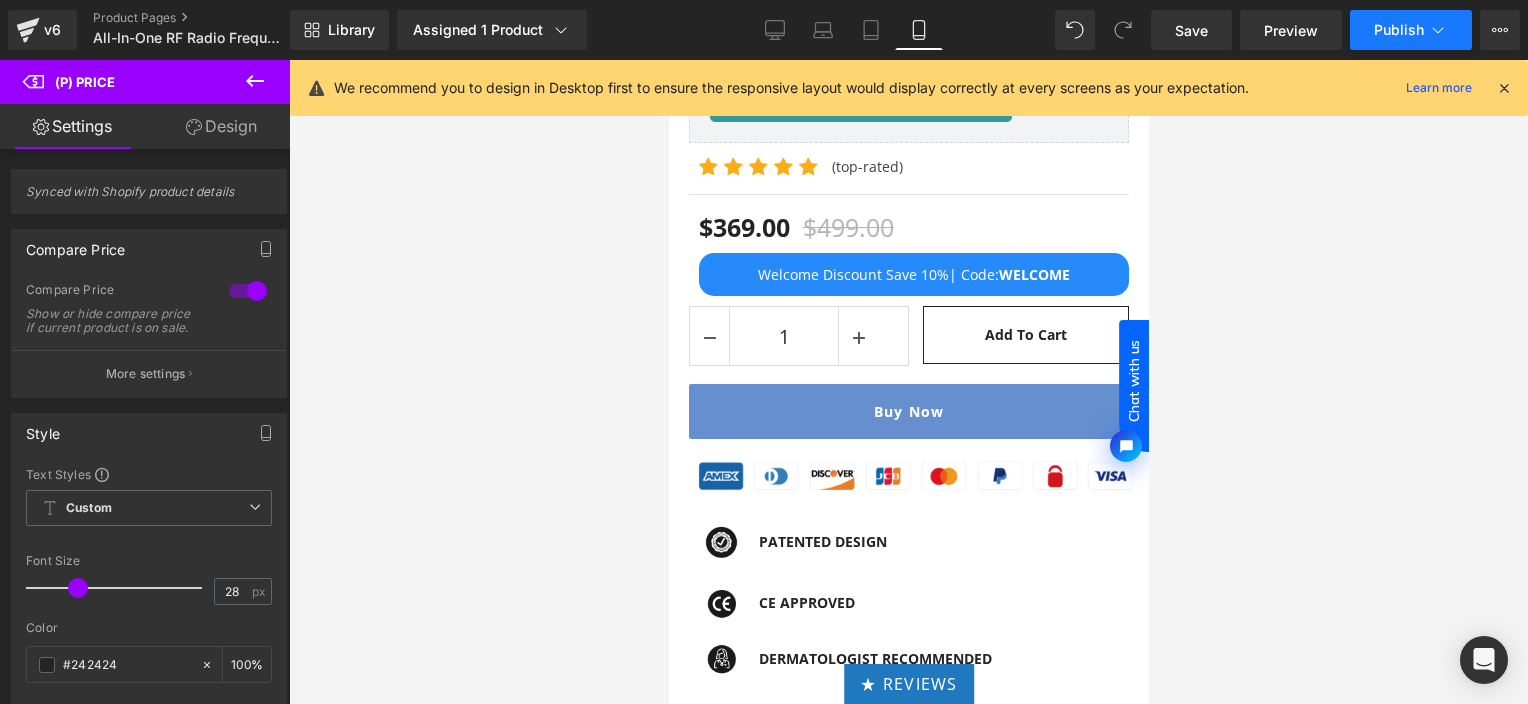 click on "Publish" at bounding box center [1411, 30] 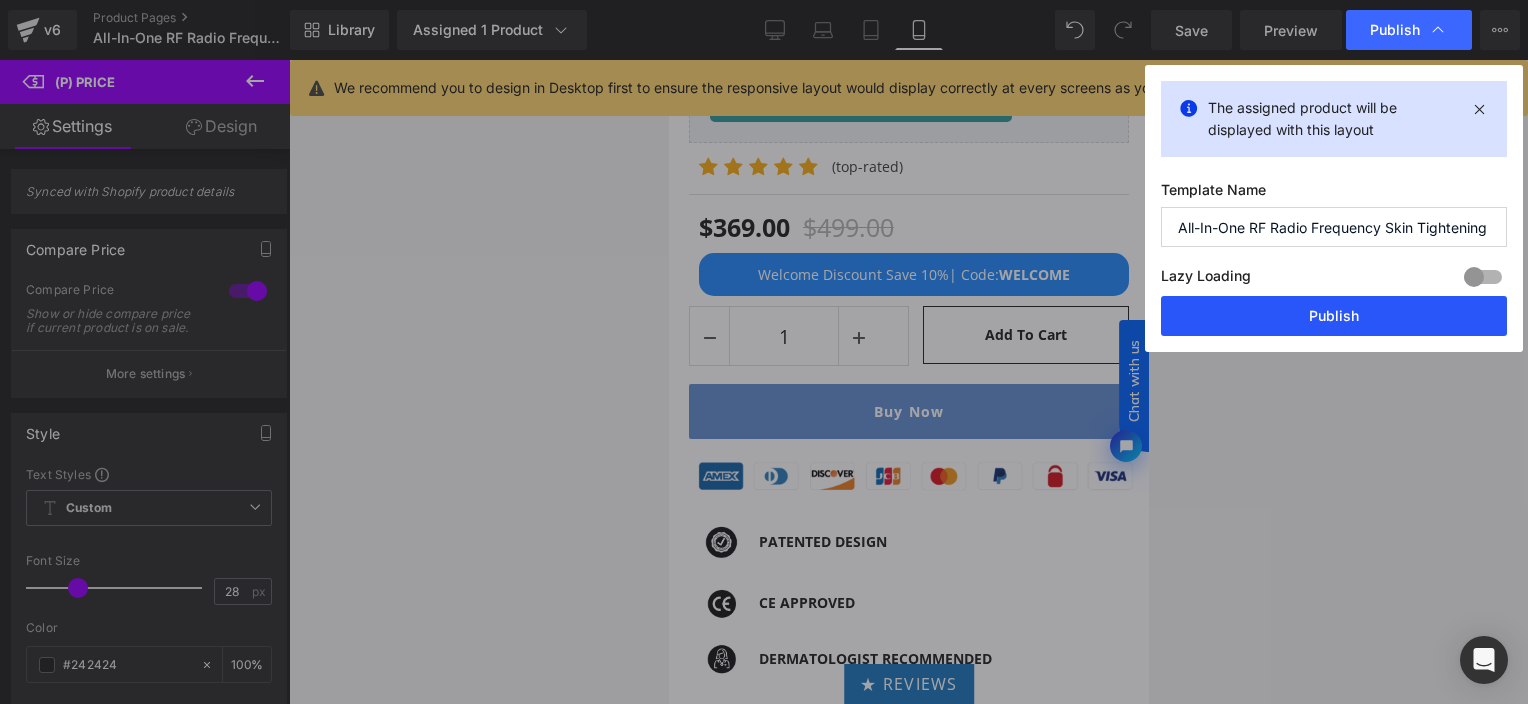 click on "Publish" at bounding box center (1334, 316) 